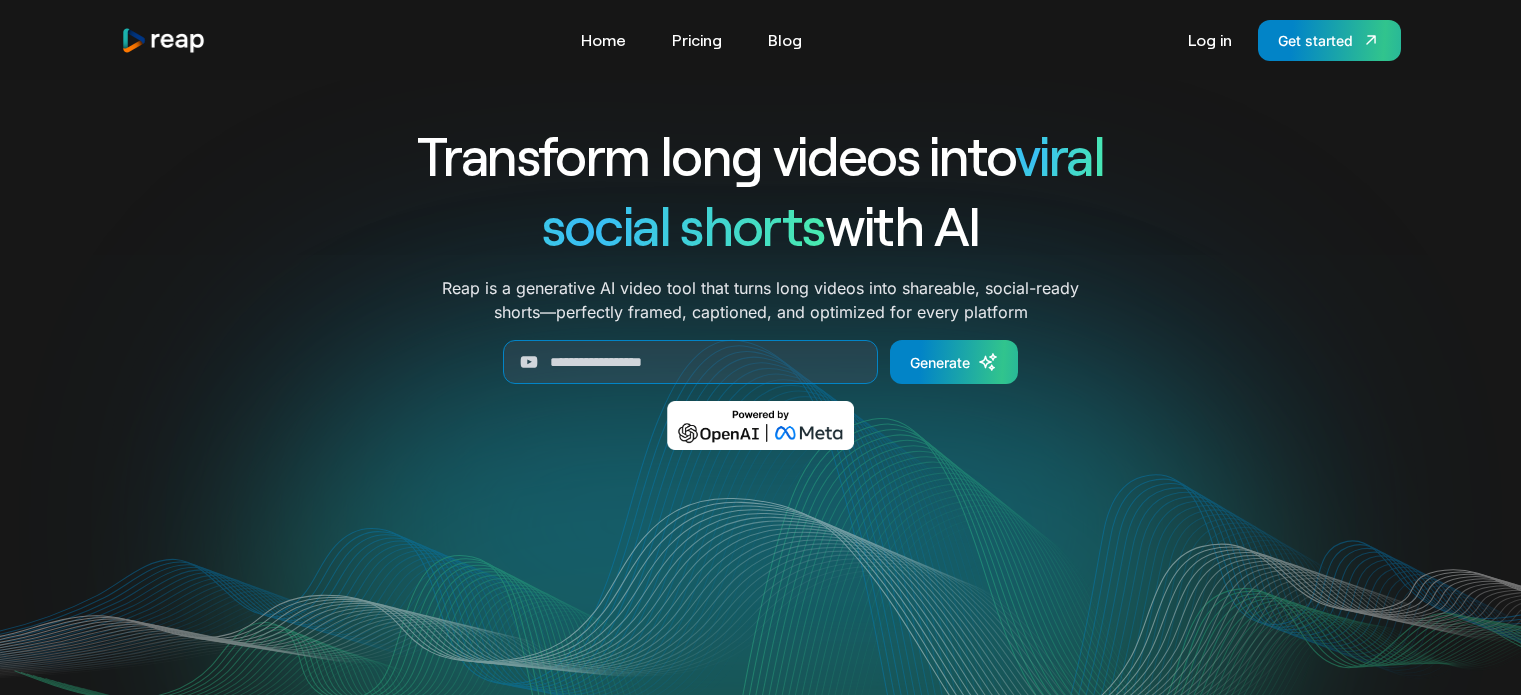 scroll, scrollTop: 0, scrollLeft: 0, axis: both 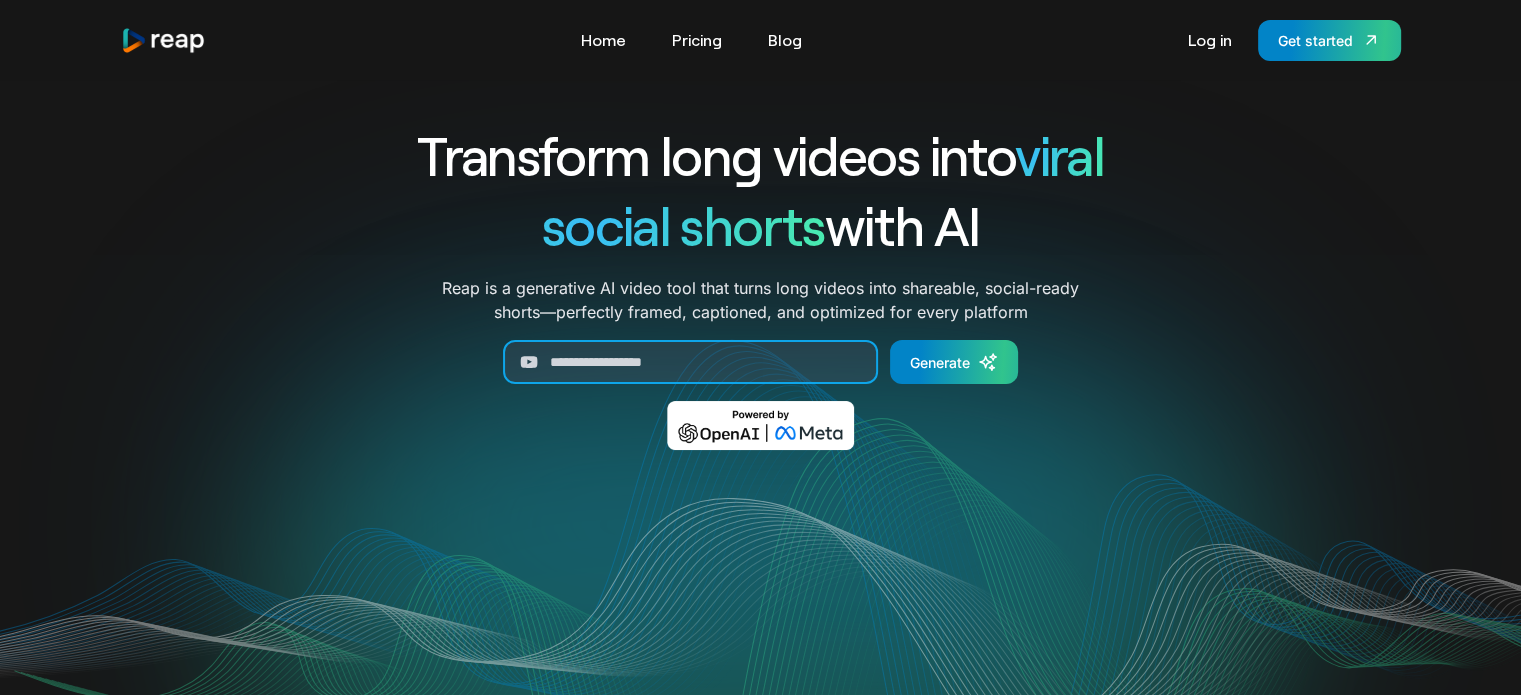 click at bounding box center [690, 362] 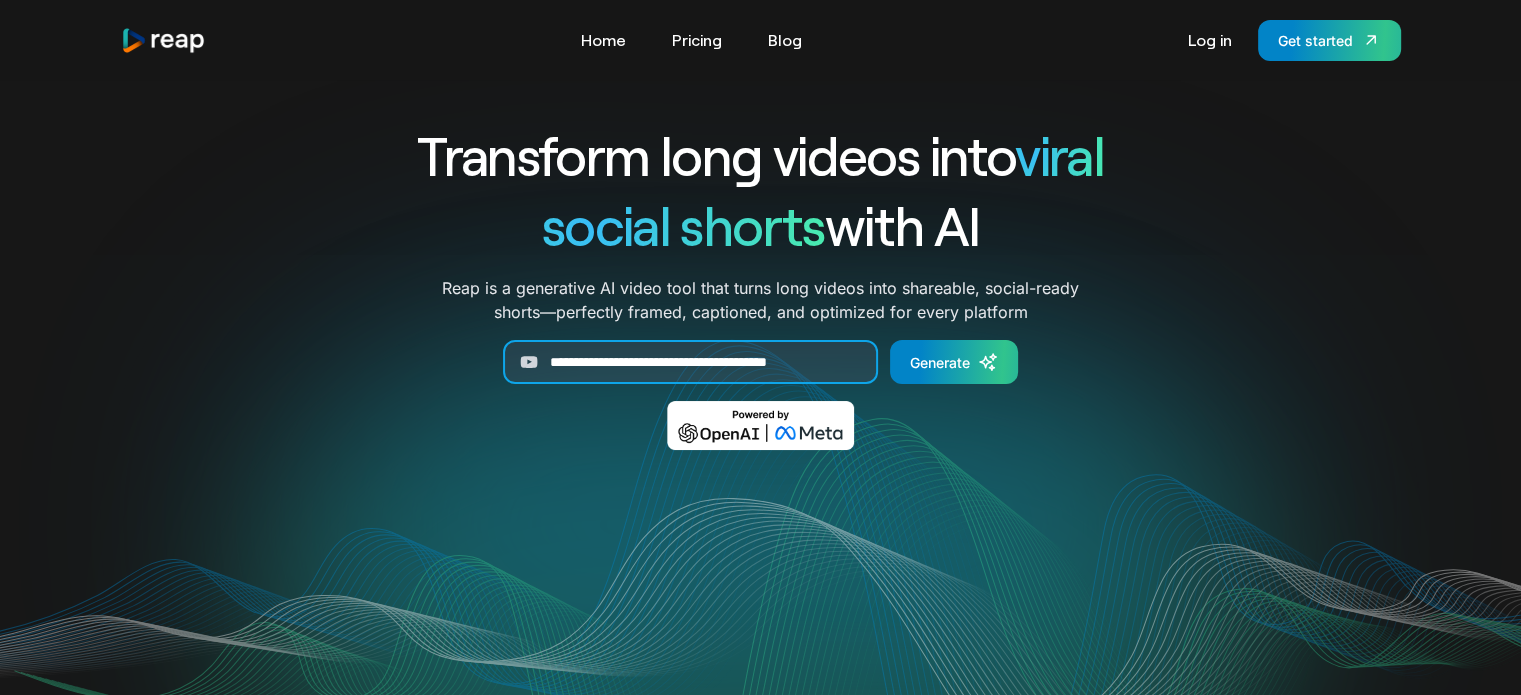scroll, scrollTop: 0, scrollLeft: 15, axis: horizontal 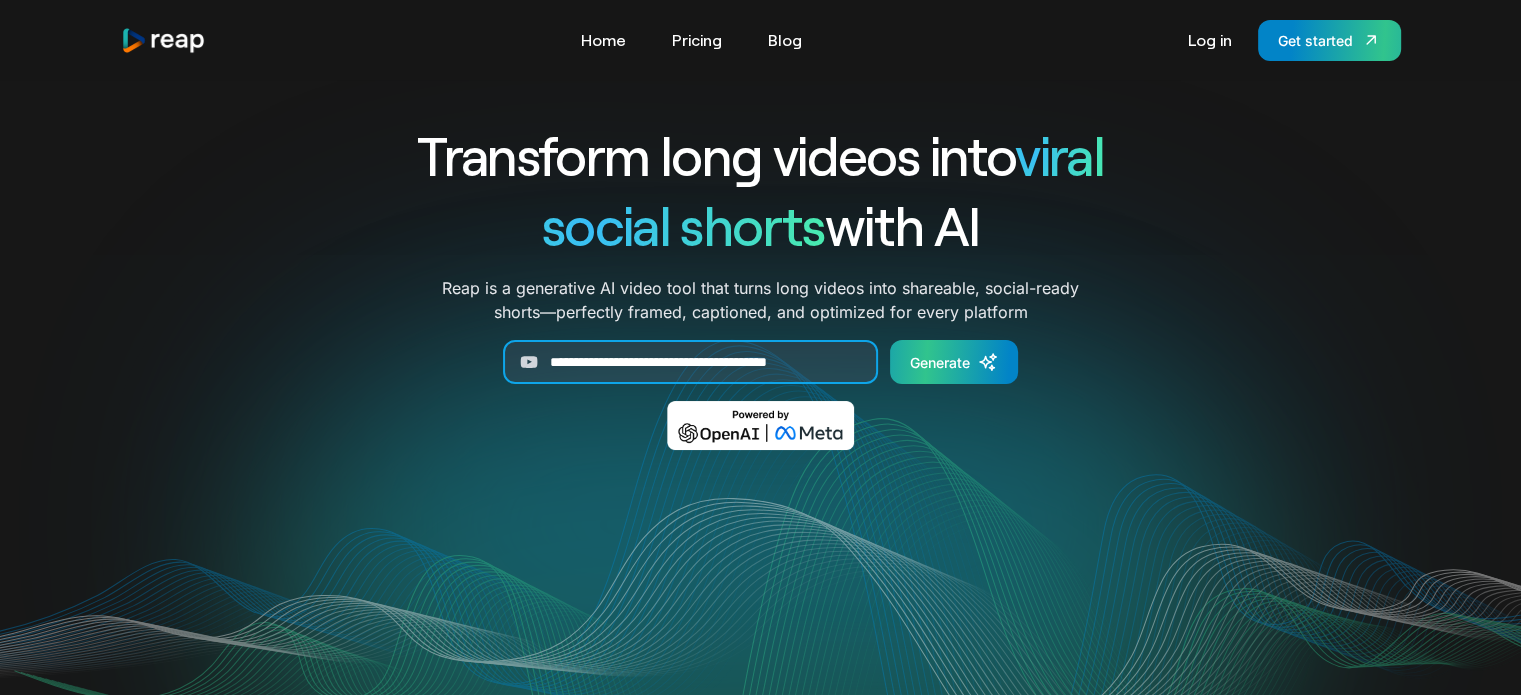 type on "**********" 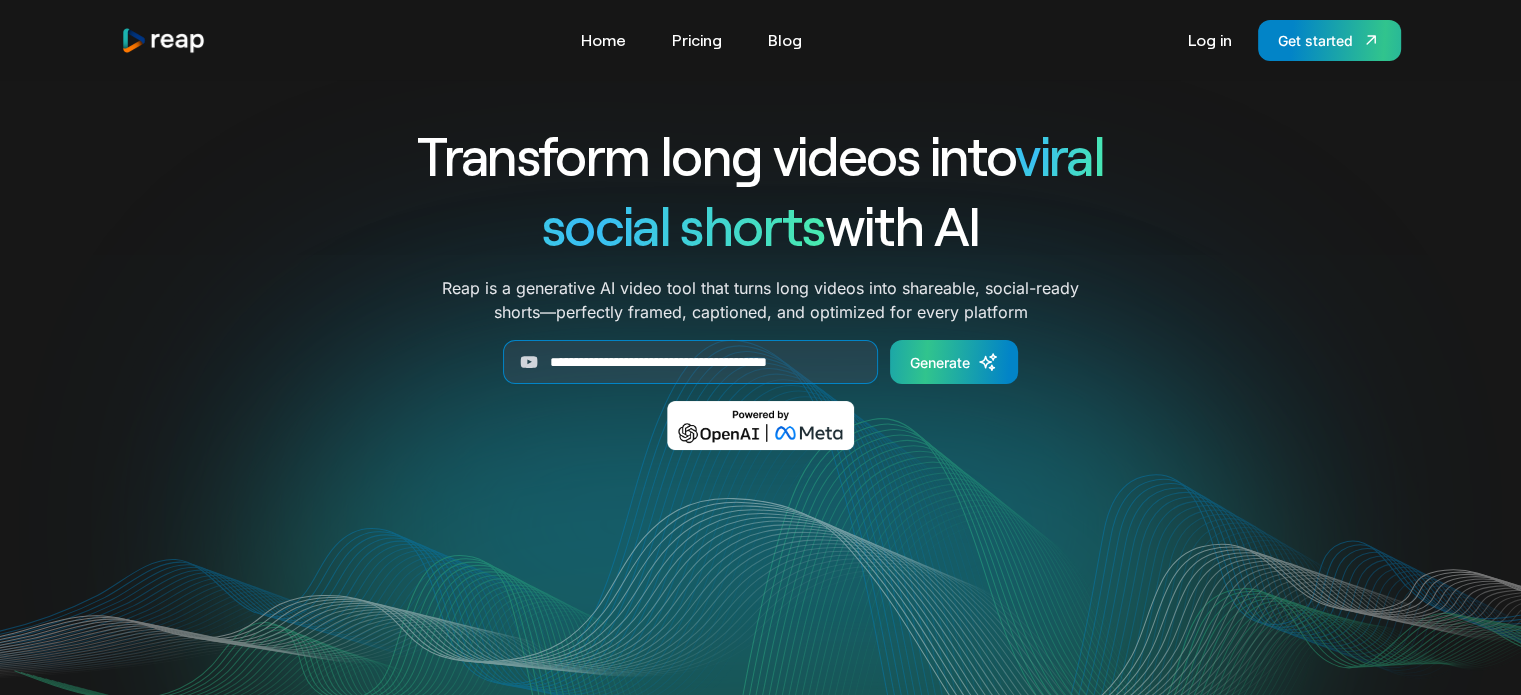 scroll, scrollTop: 0, scrollLeft: 0, axis: both 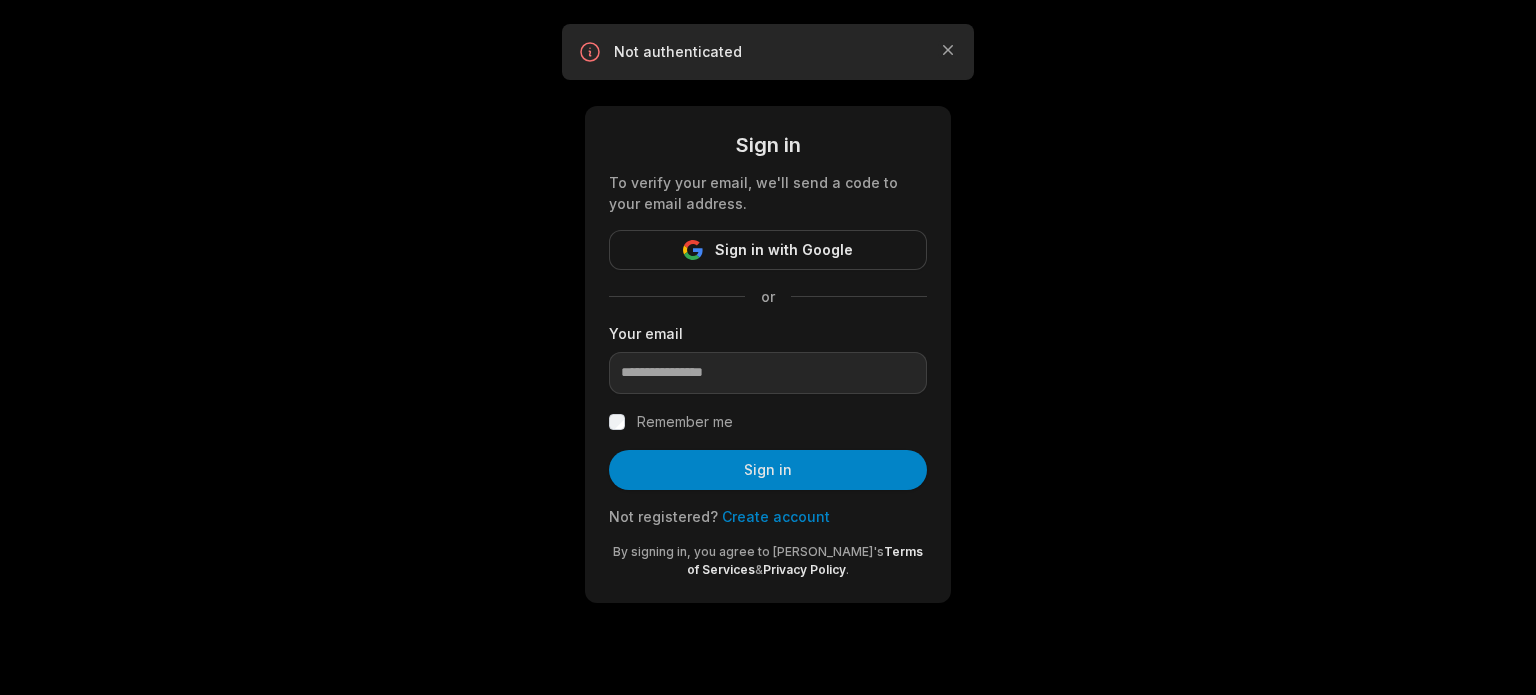 click on "Sign in with Google" at bounding box center [784, 250] 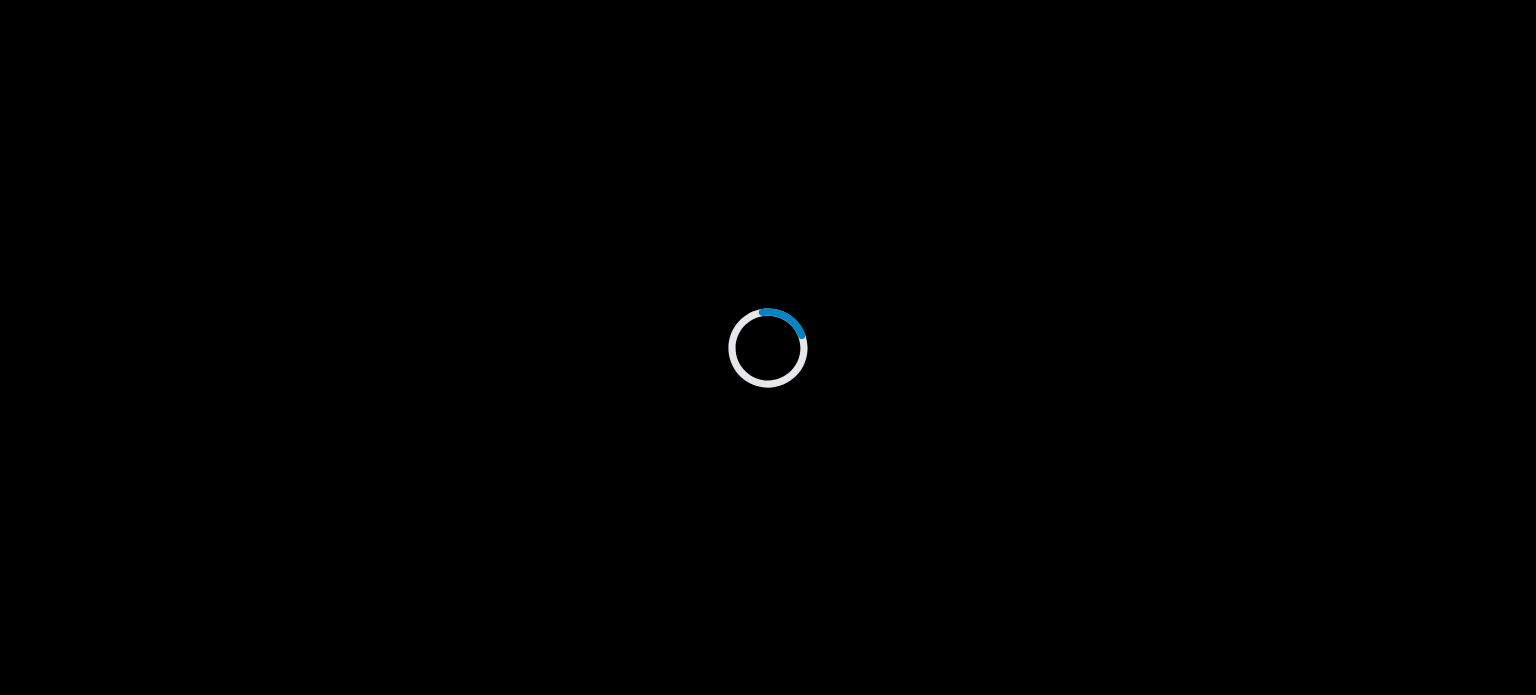 scroll, scrollTop: 0, scrollLeft: 0, axis: both 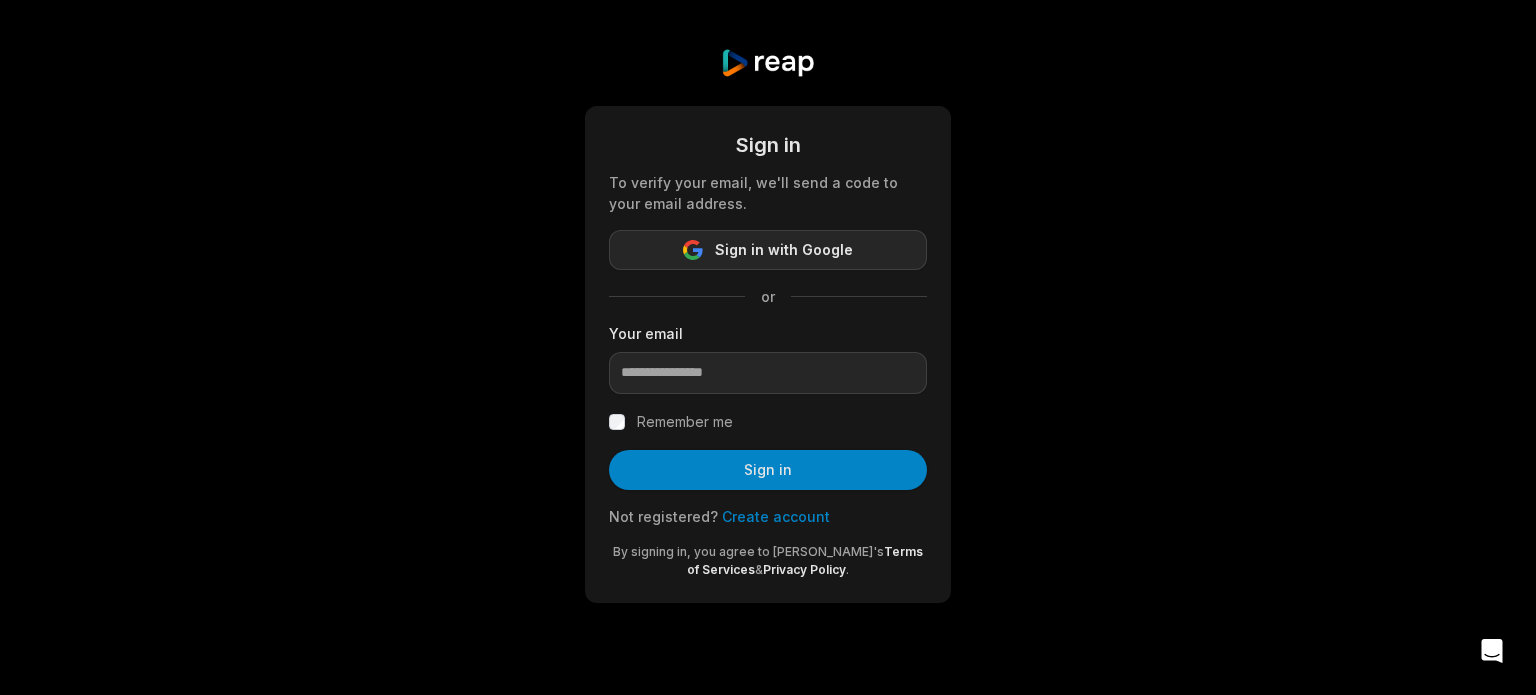 click on "Sign in with Google" at bounding box center [784, 250] 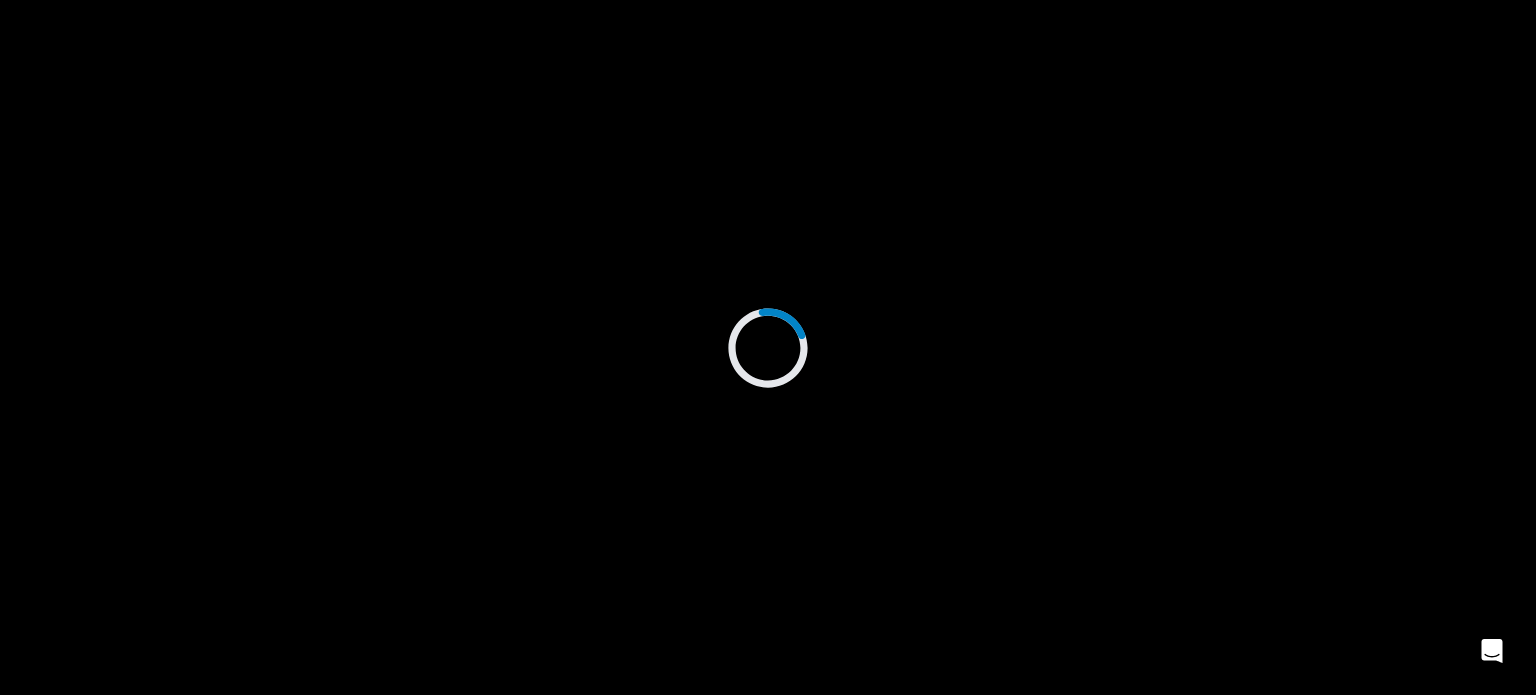 scroll, scrollTop: 0, scrollLeft: 0, axis: both 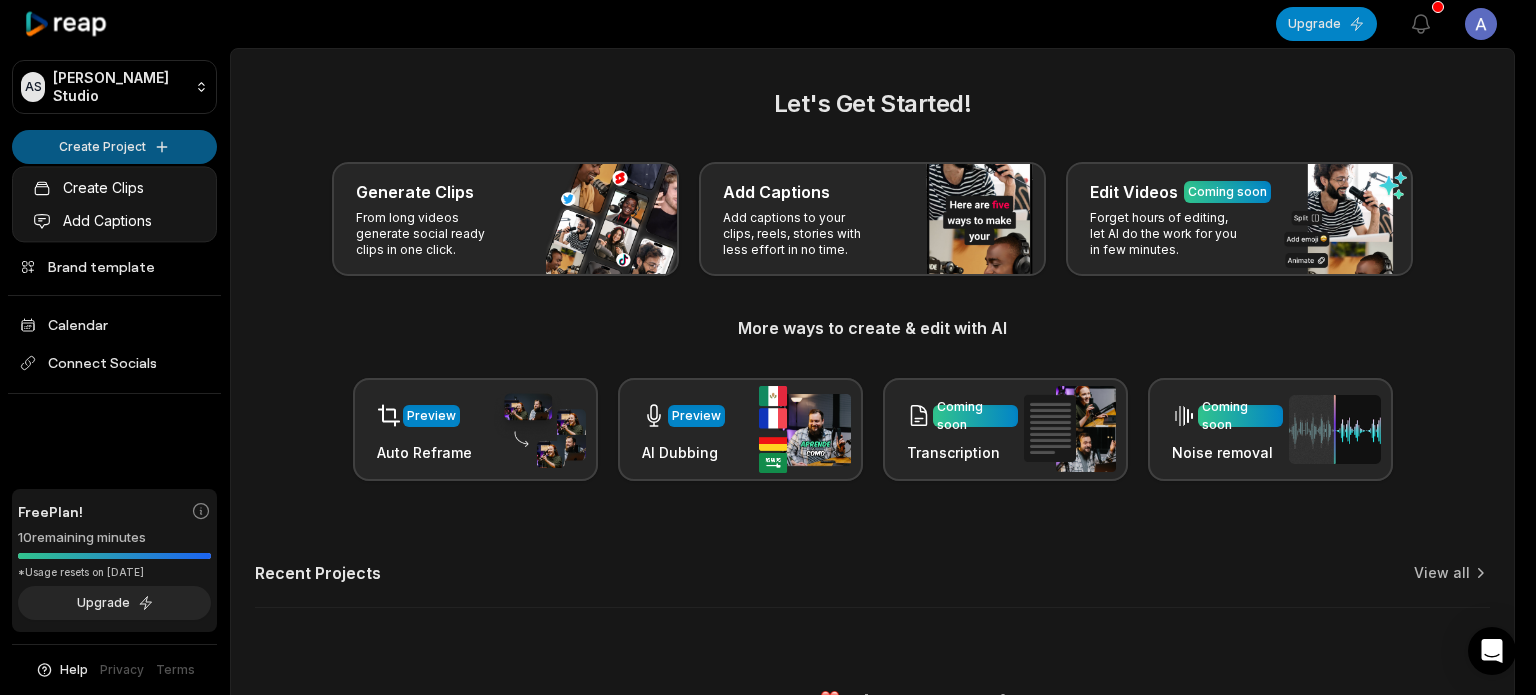 click on "AS [PERSON_NAME] Studio Create Project Home Projects Brand template Calendar Connect Socials Free  Plan! 10  remaining minutes *Usage resets on [DATE] Upgrade Help Privacy Terms Open sidebar Upgrade View notifications Open user menu   Let's Get Started! Generate Clips From long videos generate social ready clips in one click. Add Captions Add captions to your clips, reels, stories with less effort in no time. Edit Videos Coming soon Forget hours of editing, let AI do the work for you in few minutes. More ways to create & edit with AI Preview Auto Reframe Preview AI Dubbing Coming soon Transcription Coming soon Noise removal Recent Projects View all Made with   in [GEOGRAPHIC_DATA]
Create Clips Add Captions" at bounding box center (768, 347) 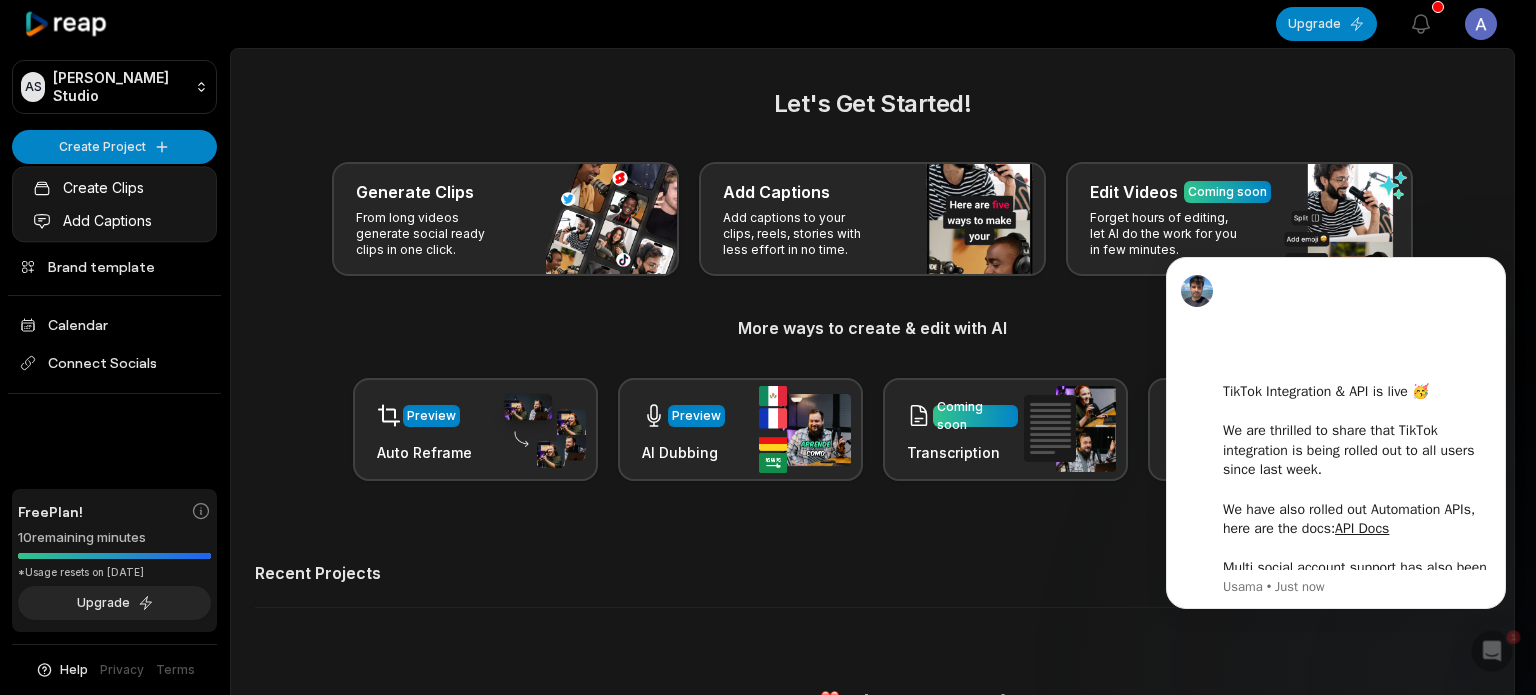 scroll, scrollTop: 0, scrollLeft: 0, axis: both 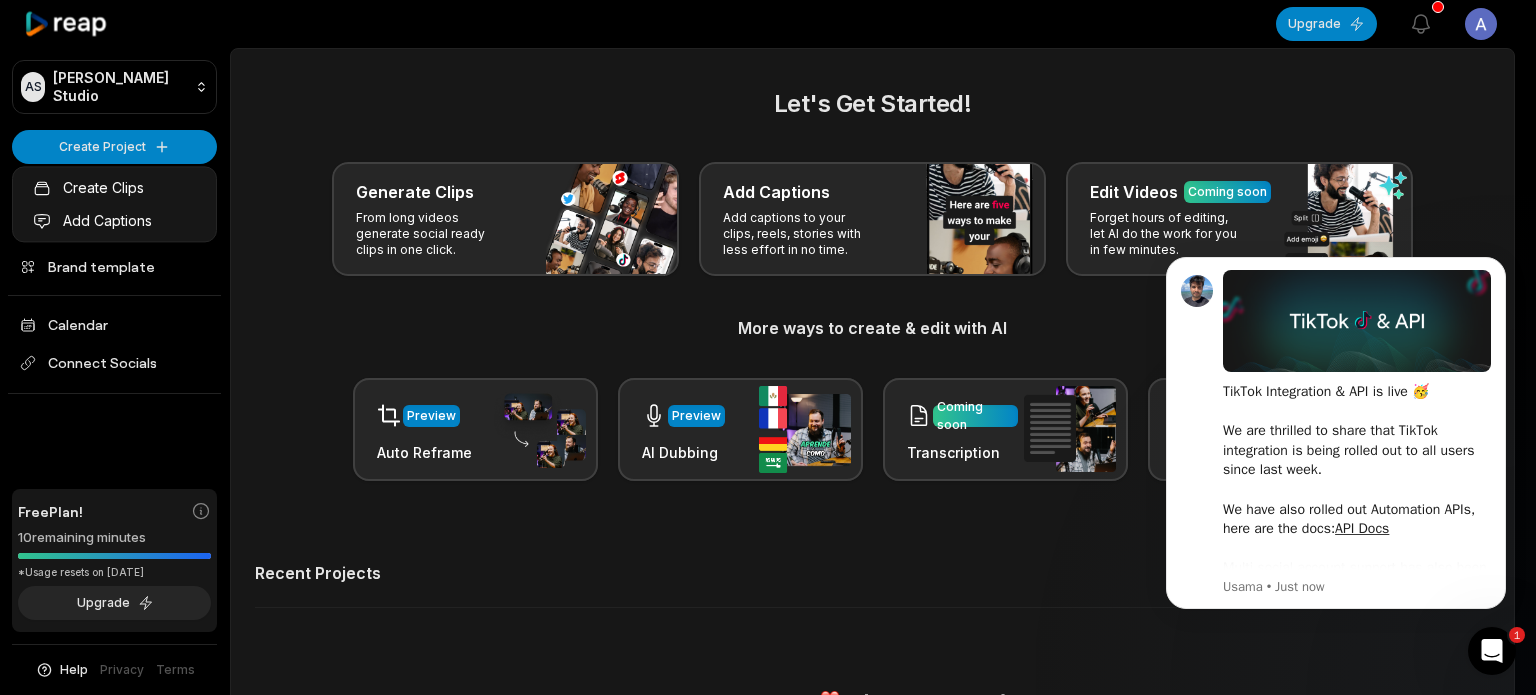 click on "AS [PERSON_NAME] Studio Create Project Home Projects Brand template Calendar Connect Socials Free  Plan! 10  remaining minutes *Usage resets on [DATE] Upgrade Help Privacy Terms Open sidebar Upgrade View notifications Open user menu   Let's Get Started! Generate Clips From long videos generate social ready clips in one click. Add Captions Add captions to your clips, reels, stories with less effort in no time. Edit Videos Coming soon Forget hours of editing, let AI do the work for you in few minutes. More ways to create & edit with AI Preview Auto Reframe Preview AI Dubbing Coming soon Transcription Coming soon Noise removal Recent Projects View all Made with   in [GEOGRAPHIC_DATA] Create Clips Add Captions 1" at bounding box center [768, 347] 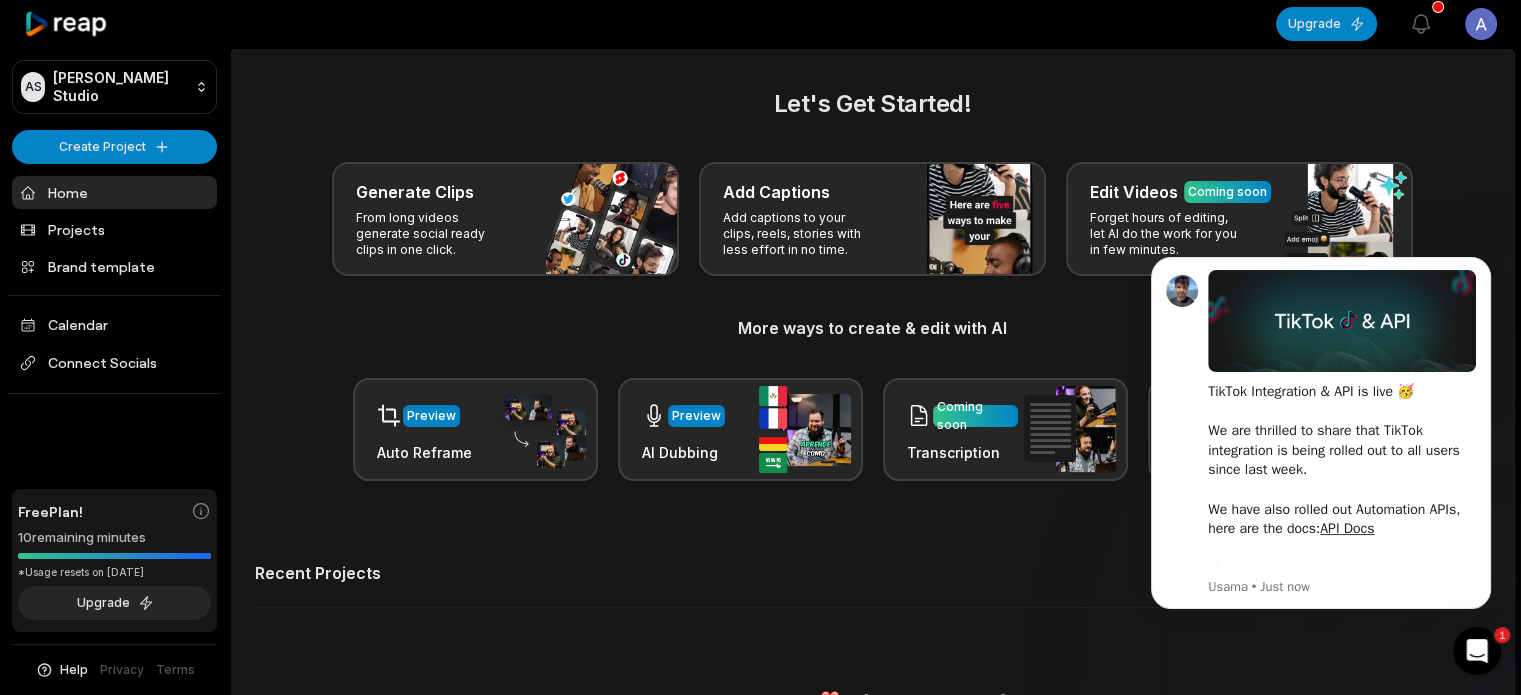 click on "Upgrade" at bounding box center (1326, 24) 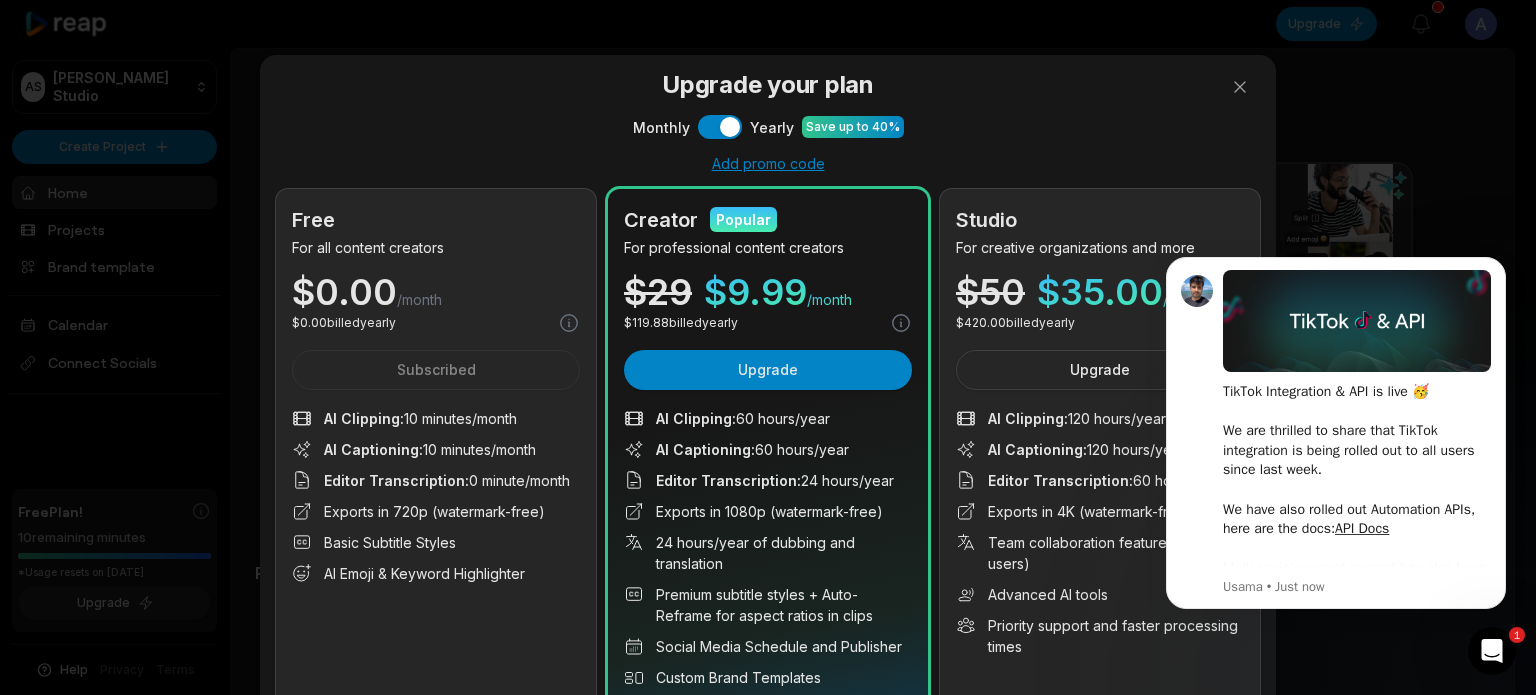 click on "Upgrade your plan Monthly Use setting Yearly Save up to 40% Add promo code Free For all content creators $ 0.00 /month $ 0.00  billed  yearly Subscribed AI Clipping :  10 minutes/month AI Captioning :  10 minutes/month Editor Transcription :  0 minute/month Exports in 720p (watermark-free) Basic Subtitle Styles AI Emoji & Keyword Highlighter   10 minutes of clipping,      10 minutes of captions and more Creator Popular For professional content creators $ 29 $ 9.99 /month $ 119.88  billed  yearly Upgrade AI Clipping :  60 hours/year AI Captioning :  60 hours/year Editor Transcription :  24 hours/year Exports in 1080p (watermark-free) 24 hours/year of dubbing and translation Premium subtitle styles + Auto-Reframe for aspect ratios in clips Social Media Schedule and Publisher Custom Brand Templates Access to unlimited stock media library   60 hours of clipping,      60 hours of captions and more Studio For creative organizations and more $ 50 $ 35.00 /month $ 420.00  billed  yearly Upgrade AI Clipping : : :" at bounding box center (768, 422) 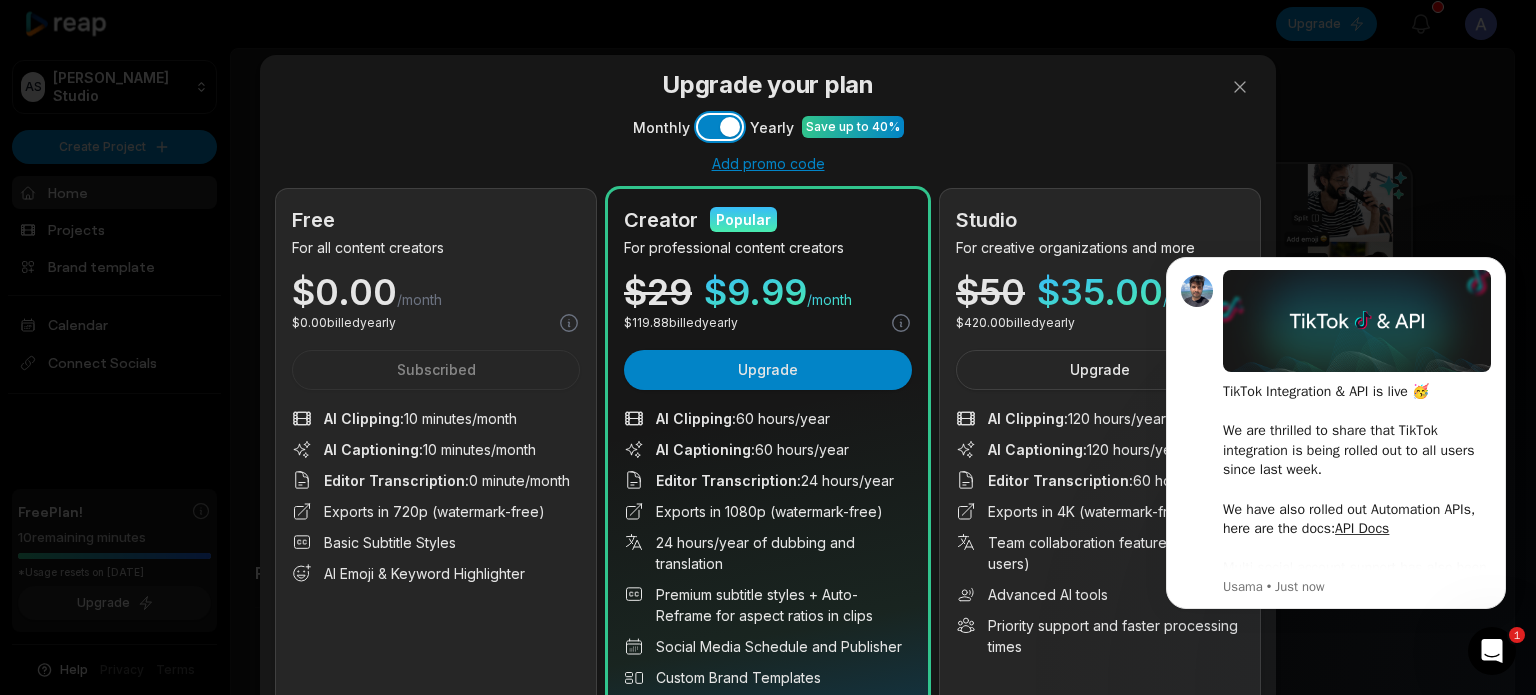 click on "Use setting" at bounding box center [720, 127] 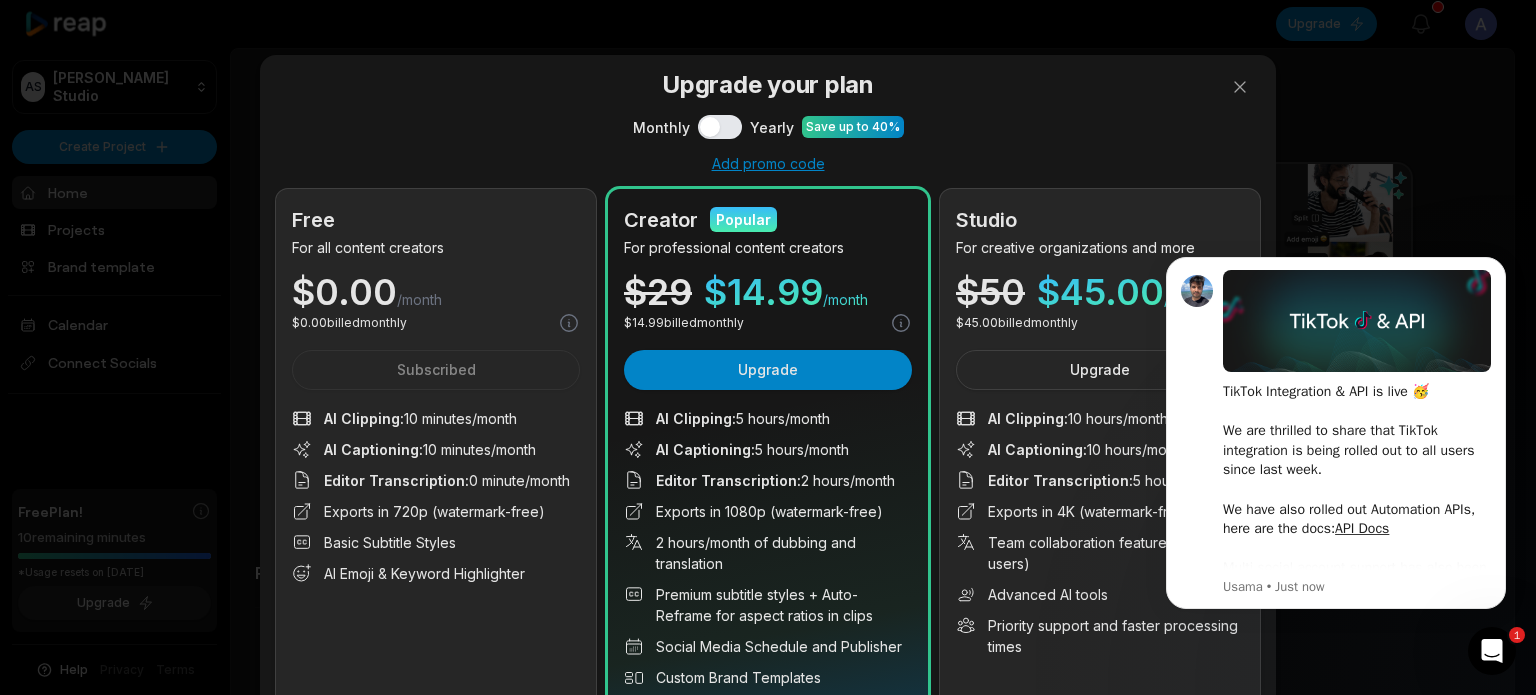 click on "Free For all content creators $ 0.00 /month $ 0.00  billed  monthly Subscribed AI Clipping :  10 minutes/month AI Captioning :  10 minutes/month Editor Transcription :  0 minute/month Exports in 720p (watermark-free) Basic Subtitle Styles AI Emoji & Keyword Highlighter   10 minutes of clipping,      10 minutes of captions and more" at bounding box center [436, 483] 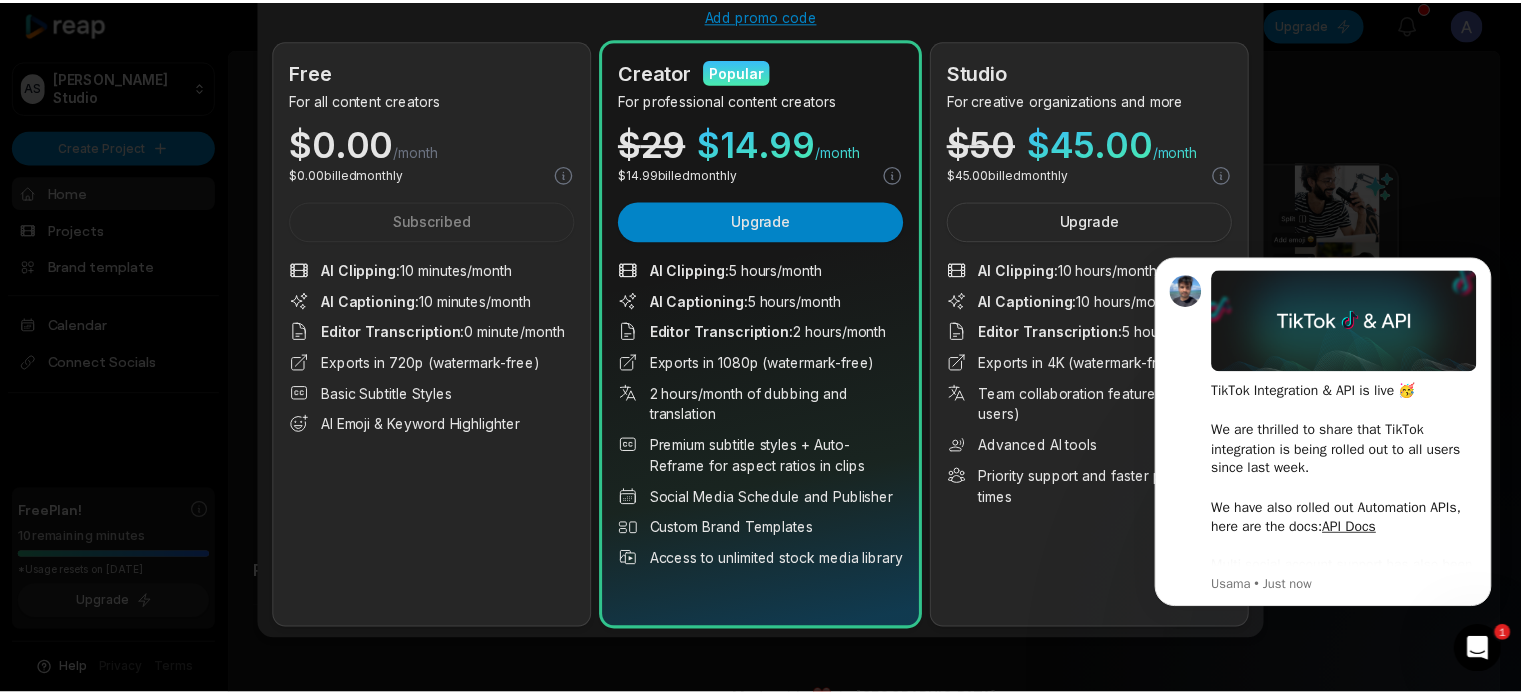 scroll, scrollTop: 0, scrollLeft: 0, axis: both 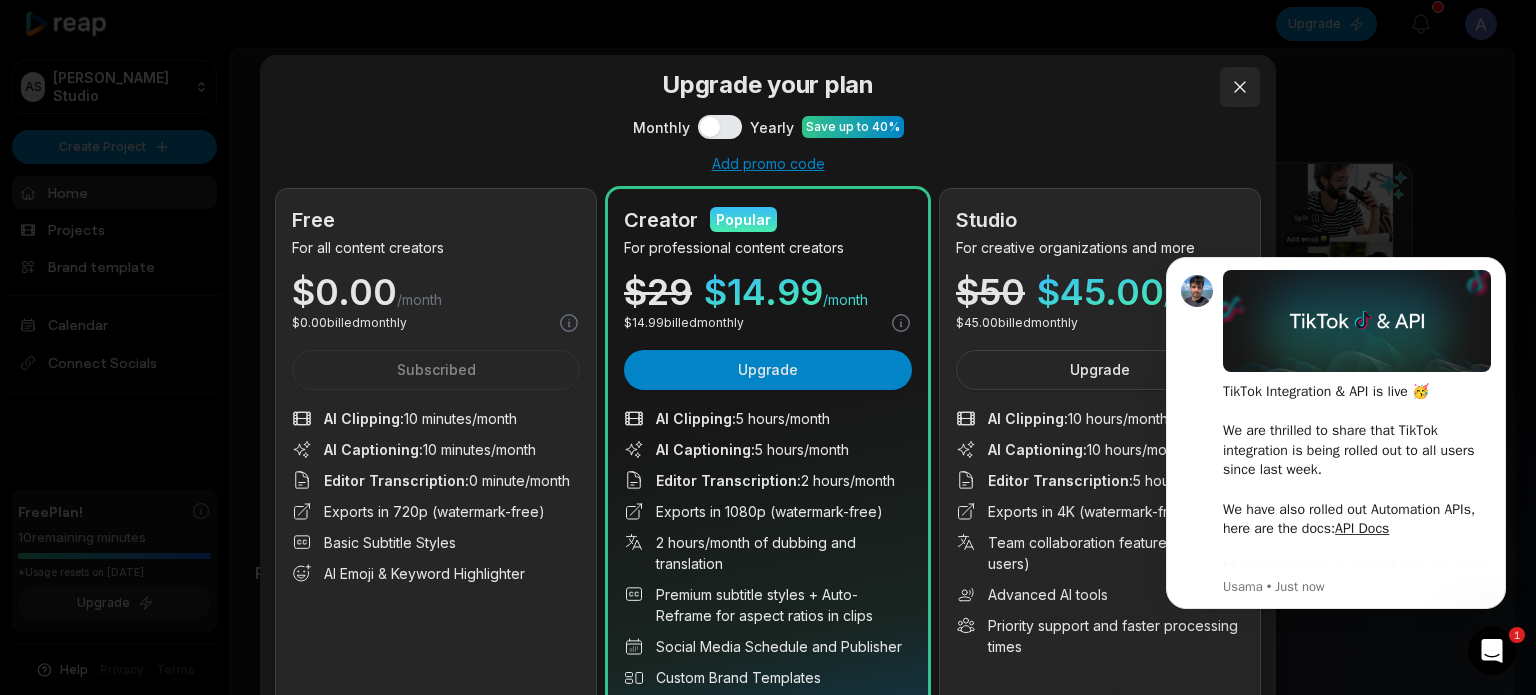 click at bounding box center [1240, 87] 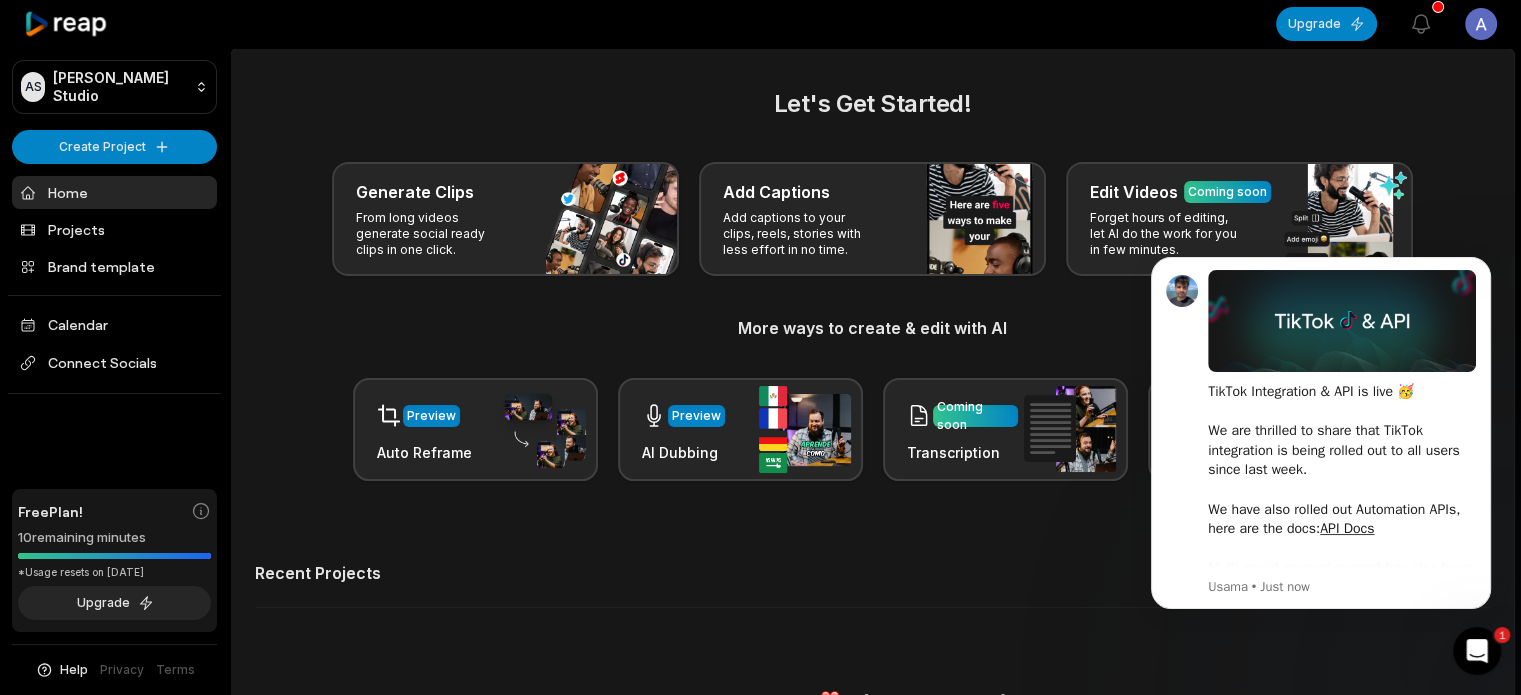 click on "Let's Get Started! Generate Clips From long videos generate social ready clips in one click. Add Captions Add captions to your clips, reels, stories with less effort in no time. Edit Videos Coming soon Forget hours of editing, let AI do the work for you in few minutes. More ways to create & edit with AI Preview Auto Reframe Preview AI Dubbing Coming soon Transcription Coming soon Noise removal" at bounding box center (872, 283) 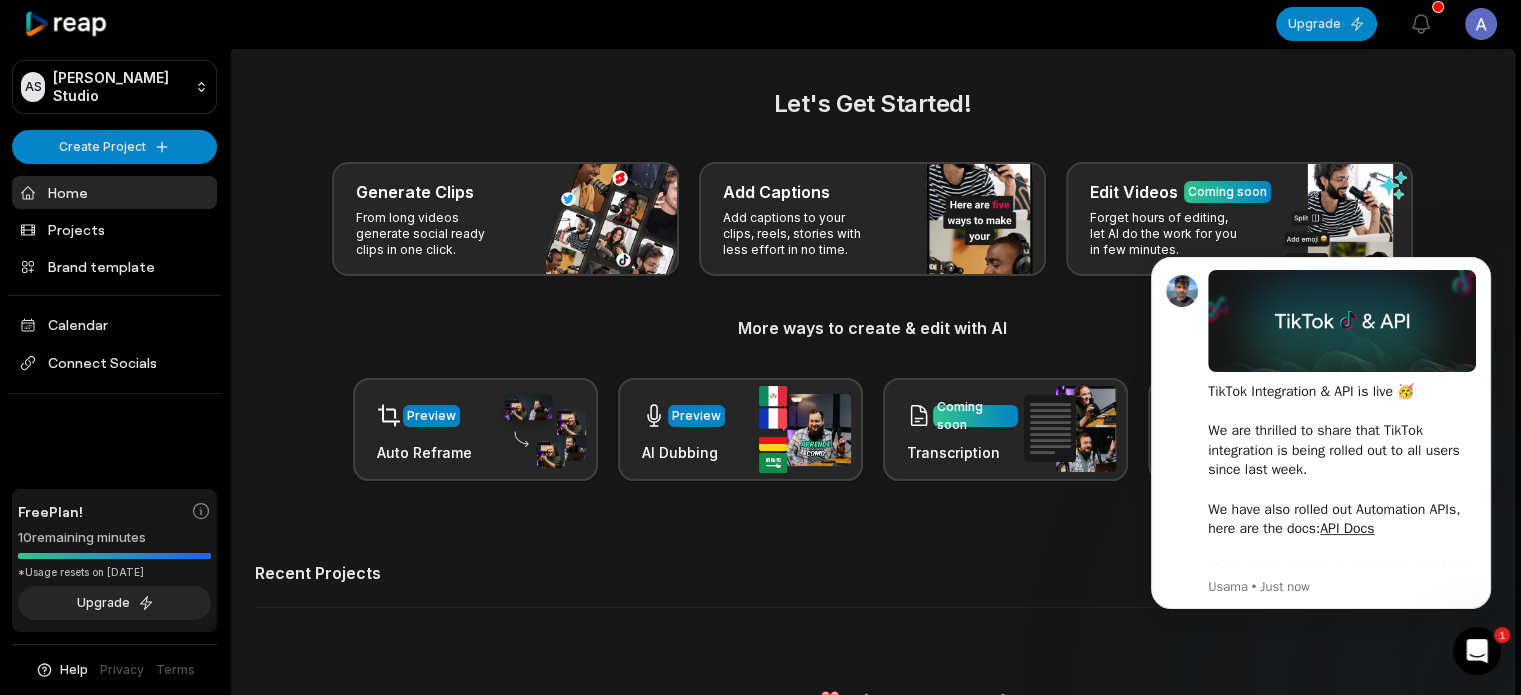 click 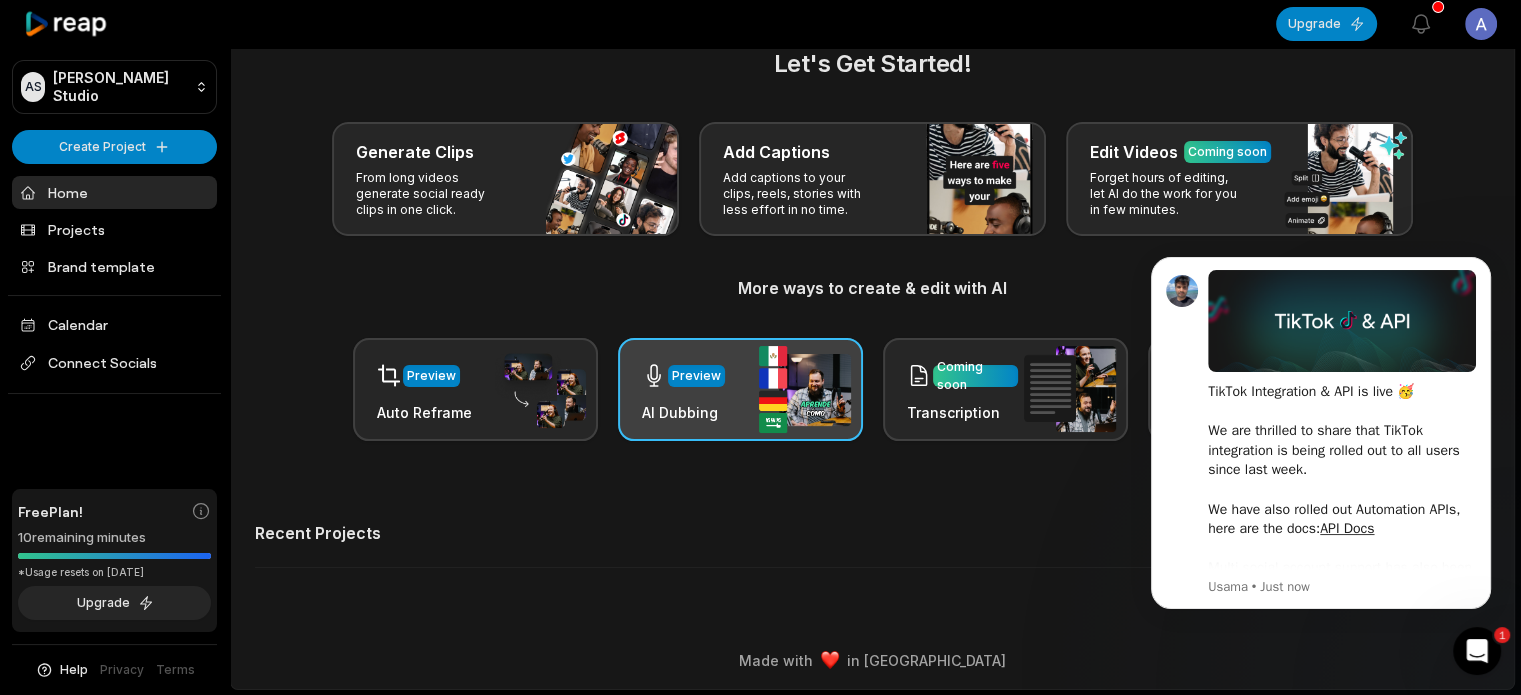 scroll, scrollTop: 0, scrollLeft: 0, axis: both 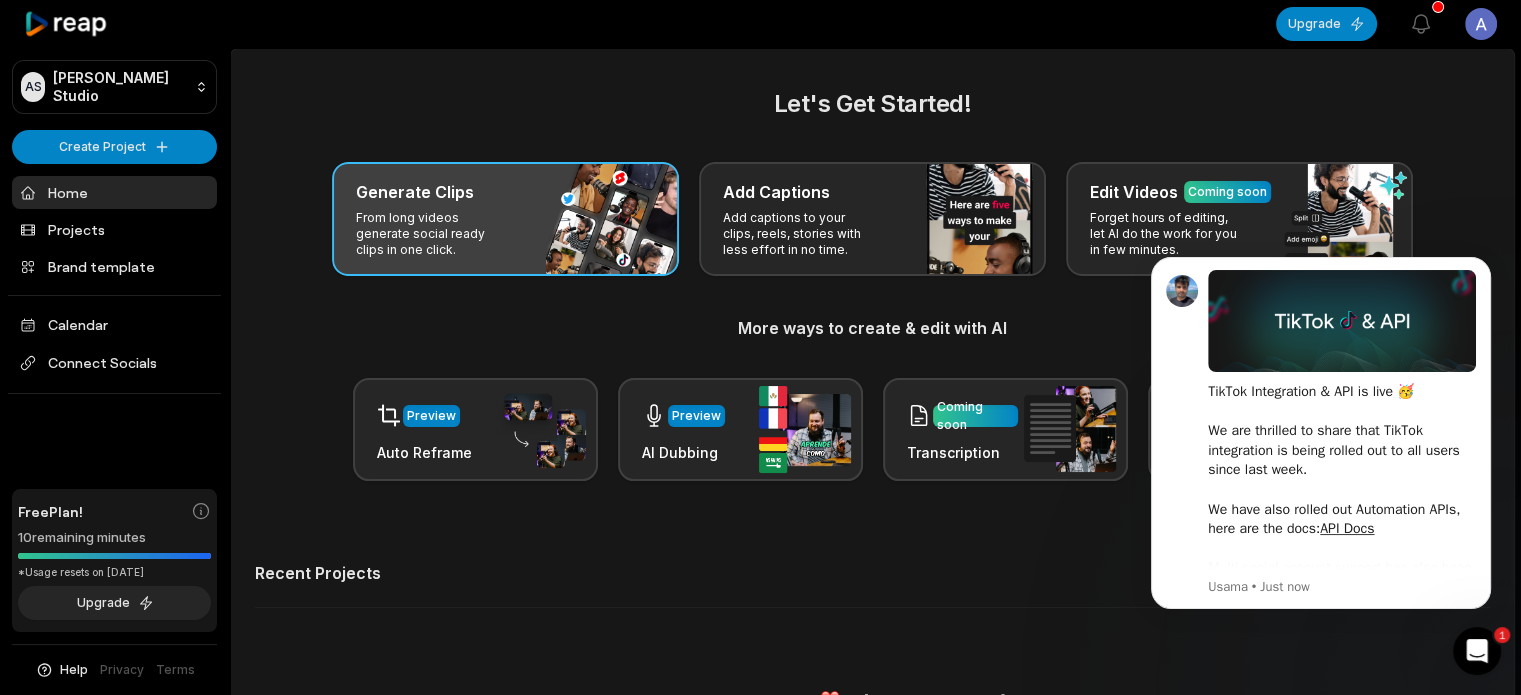 click on "Generate Clips From long videos generate social ready clips in one click." at bounding box center (505, 219) 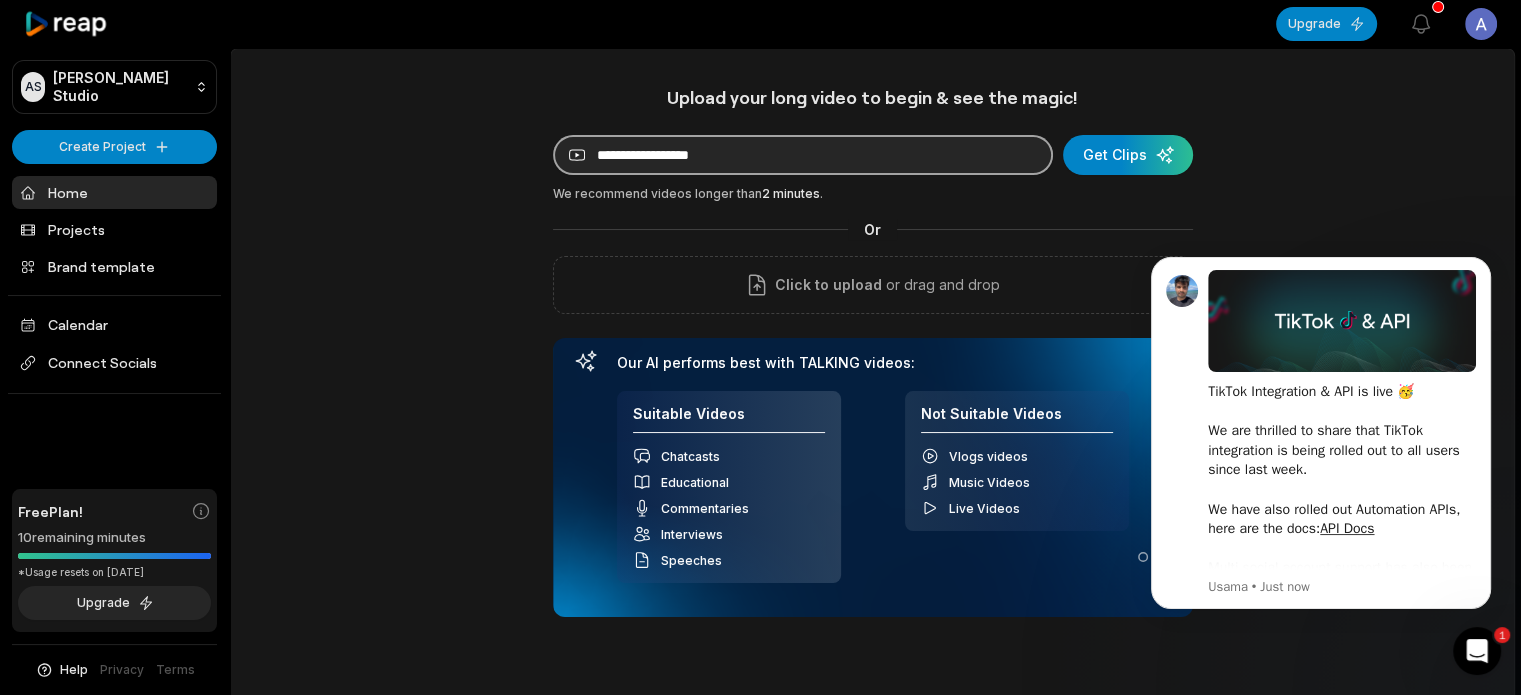 click at bounding box center (803, 155) 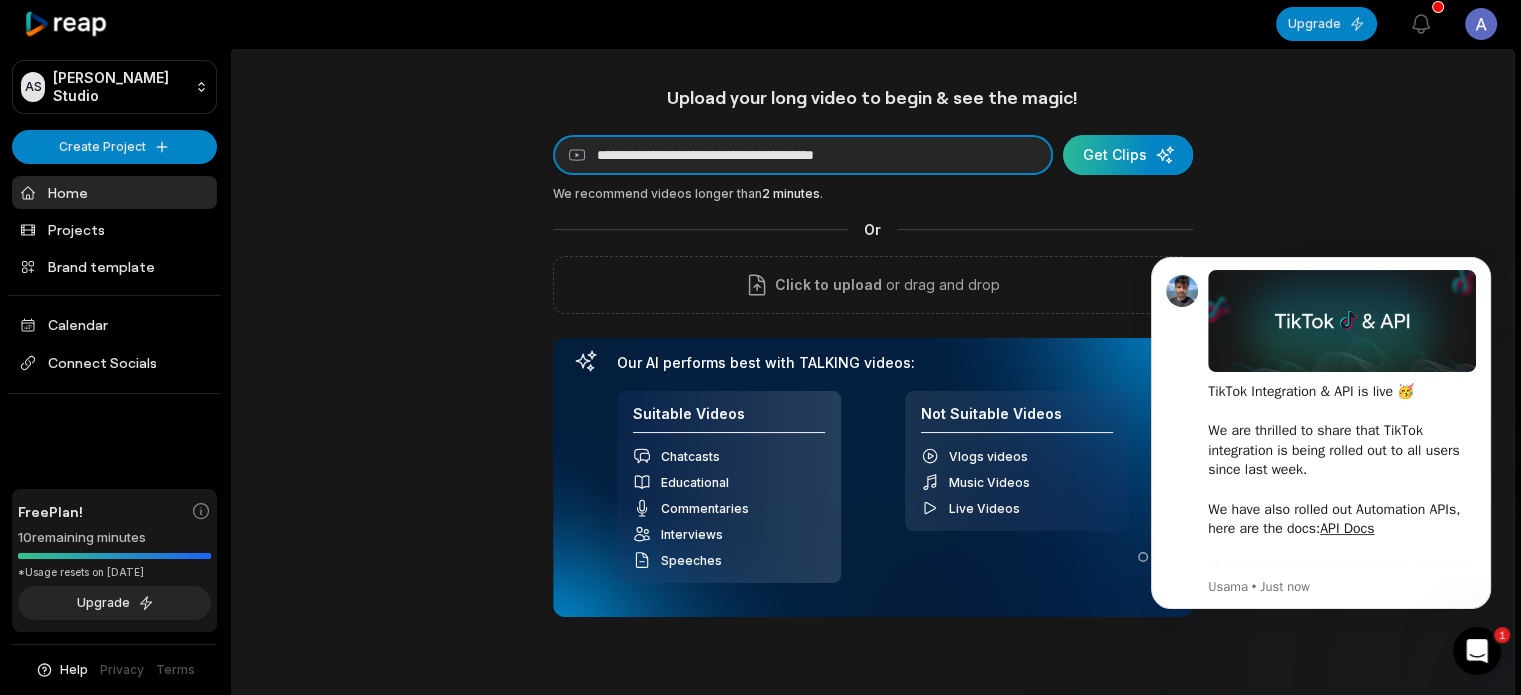type on "**********" 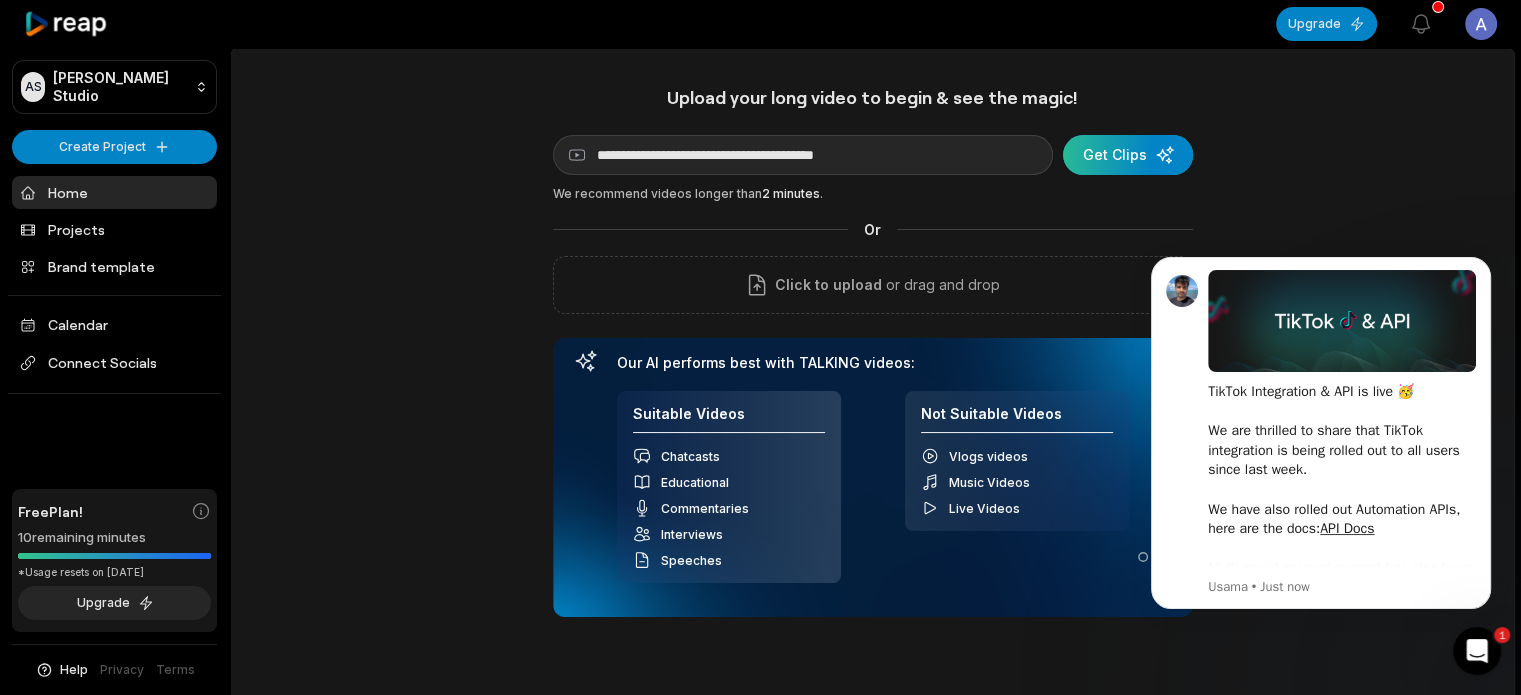 click at bounding box center (1128, 155) 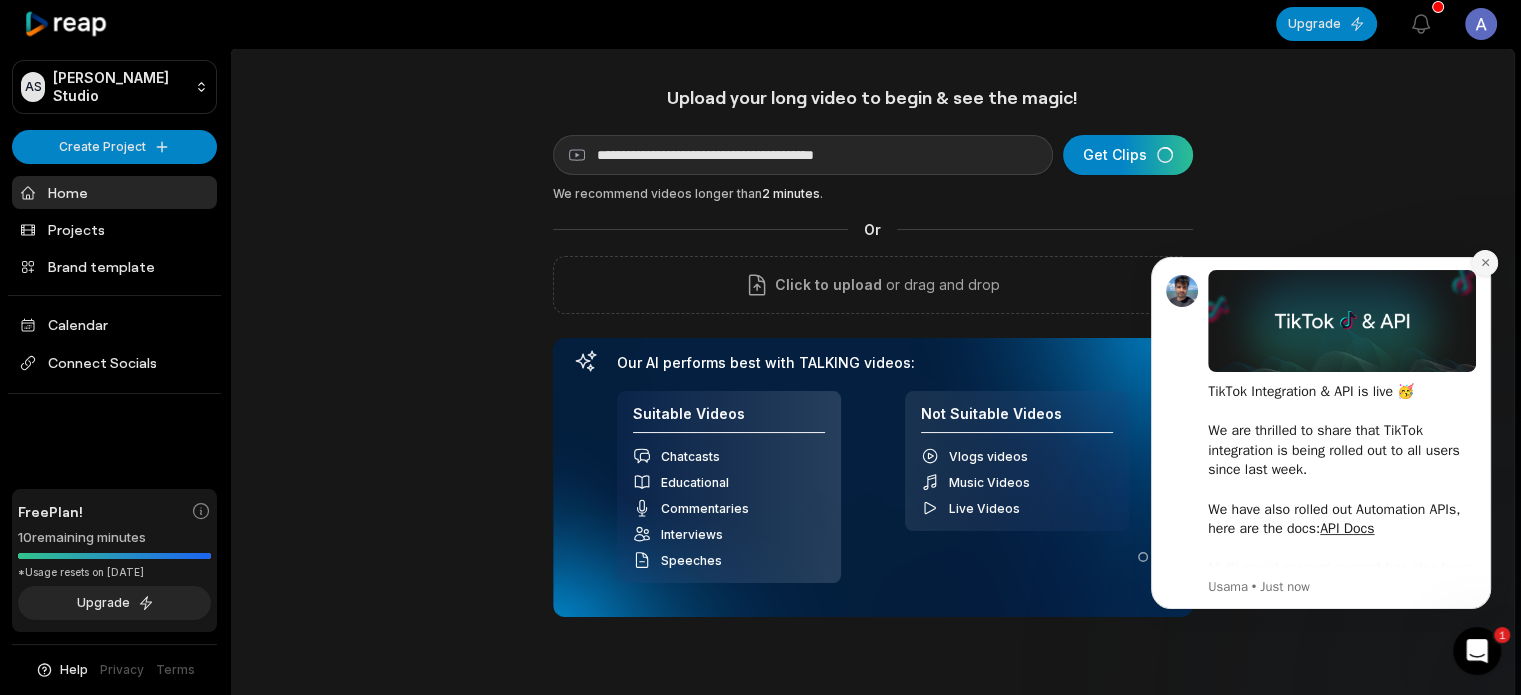 click 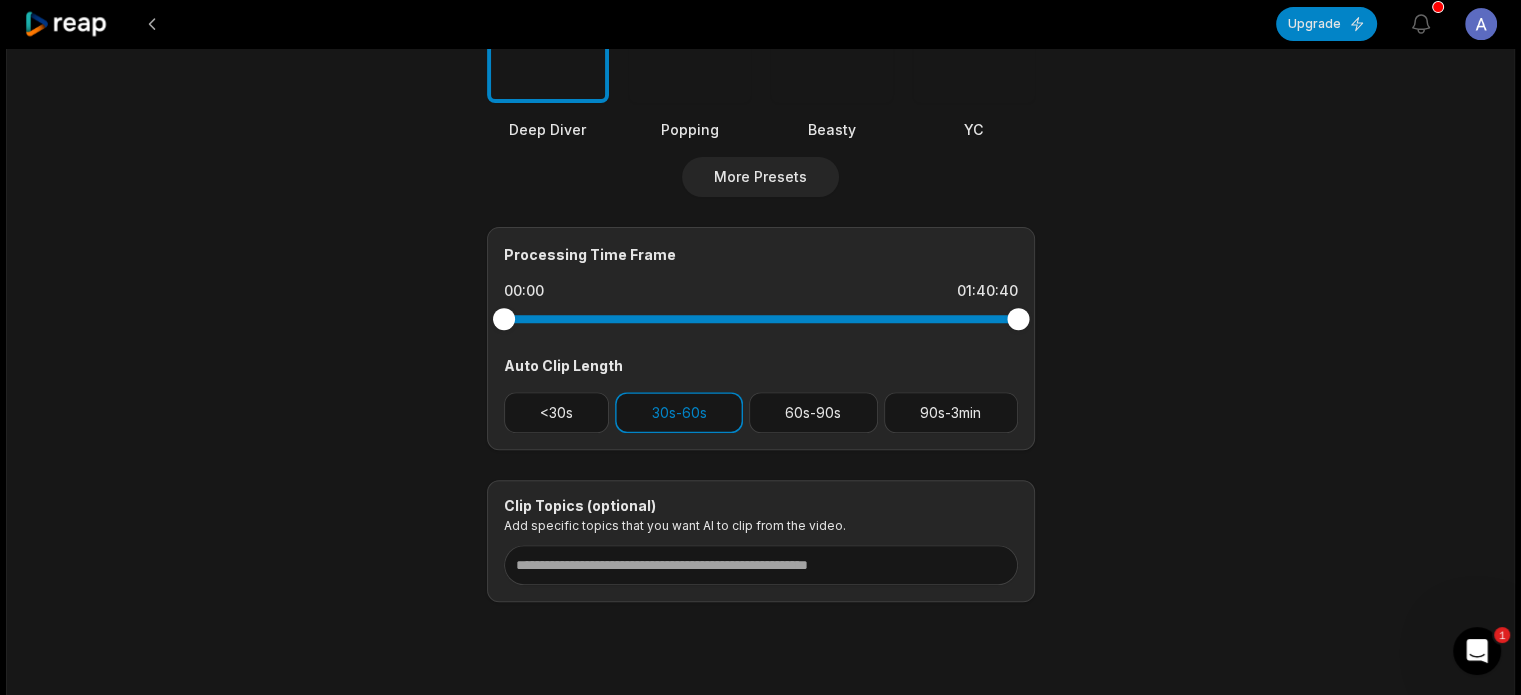 scroll, scrollTop: 753, scrollLeft: 0, axis: vertical 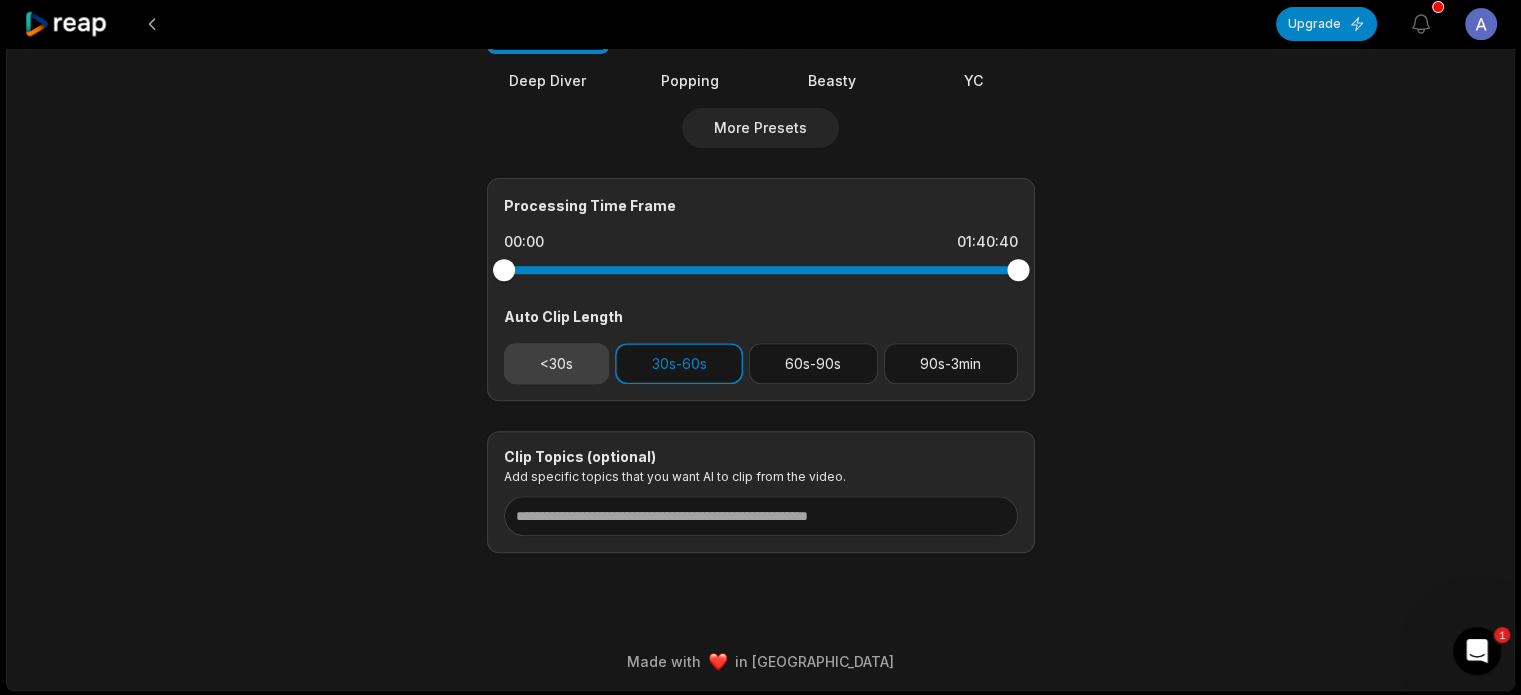click on "<30s" at bounding box center (557, 363) 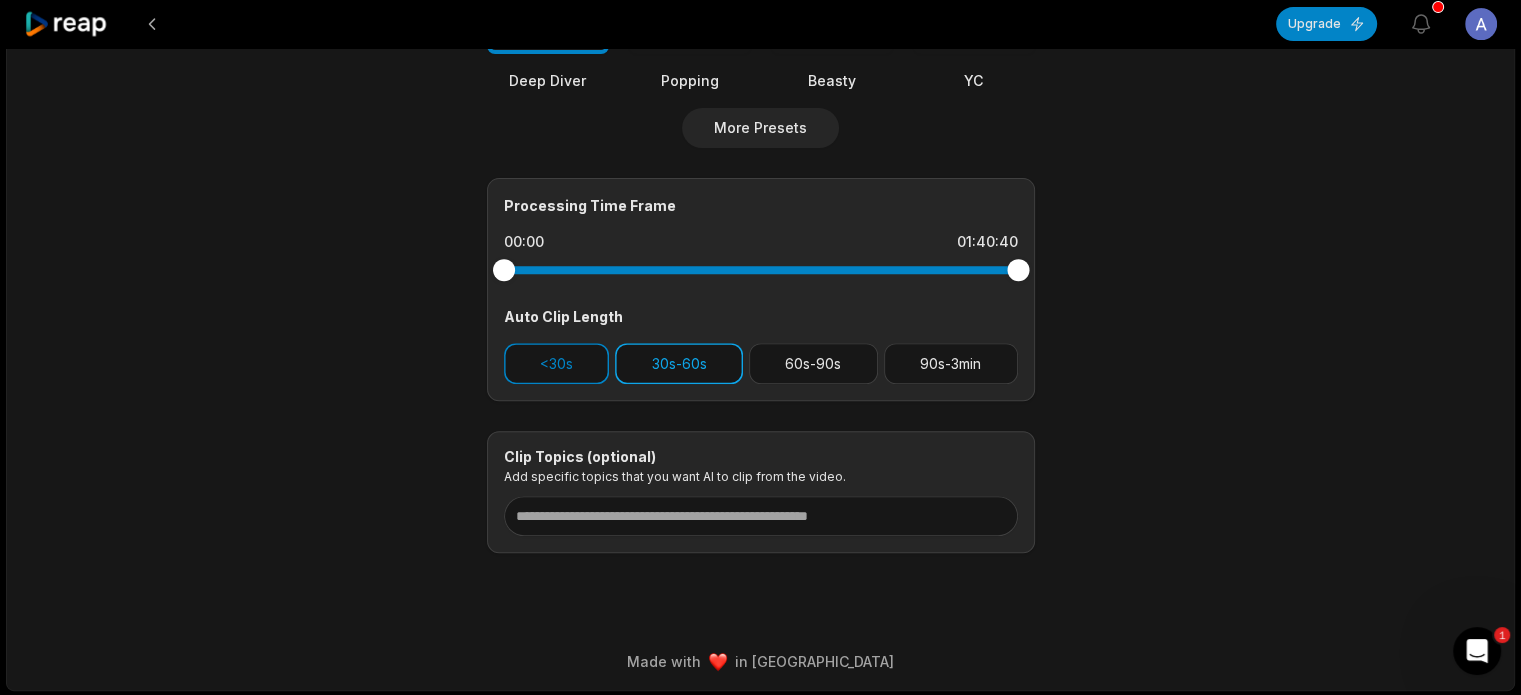 click on "30s-60s" at bounding box center [679, 363] 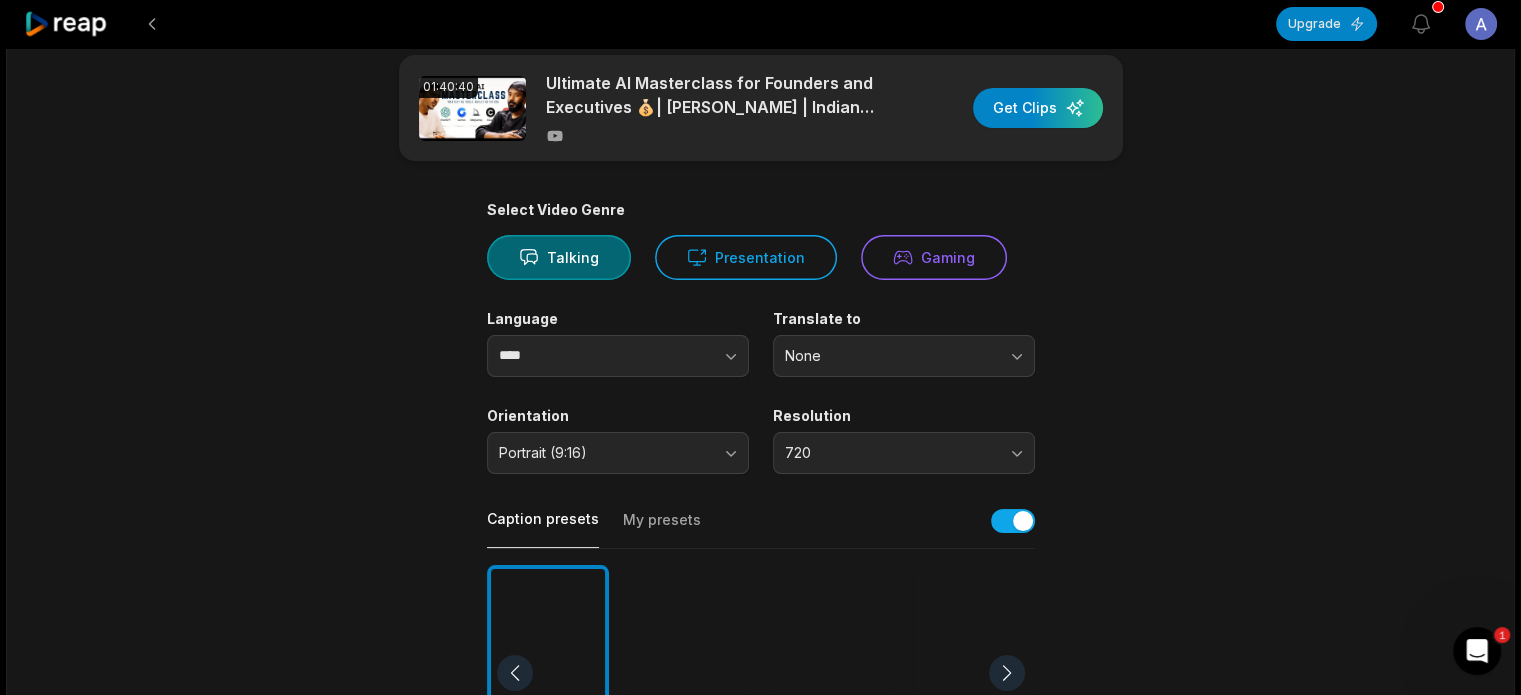 scroll, scrollTop: 0, scrollLeft: 0, axis: both 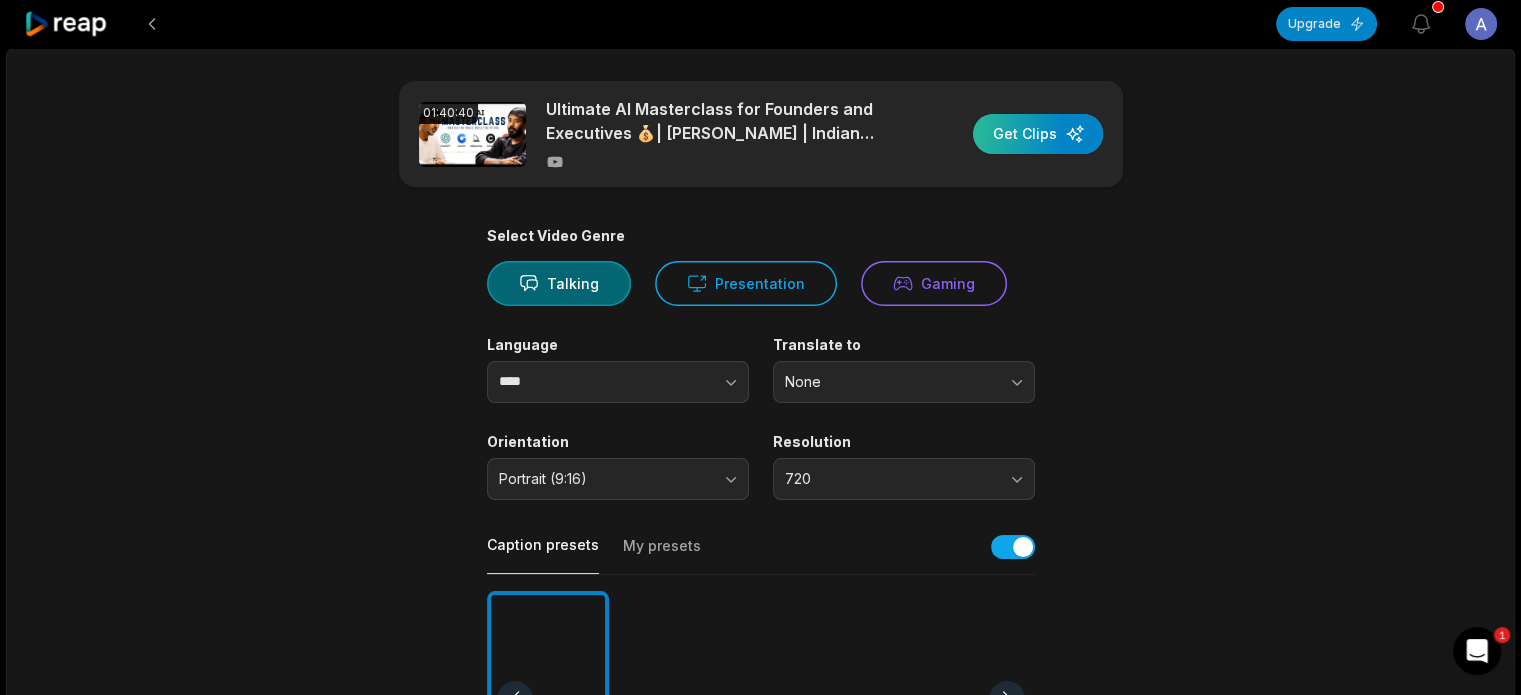click at bounding box center [1038, 134] 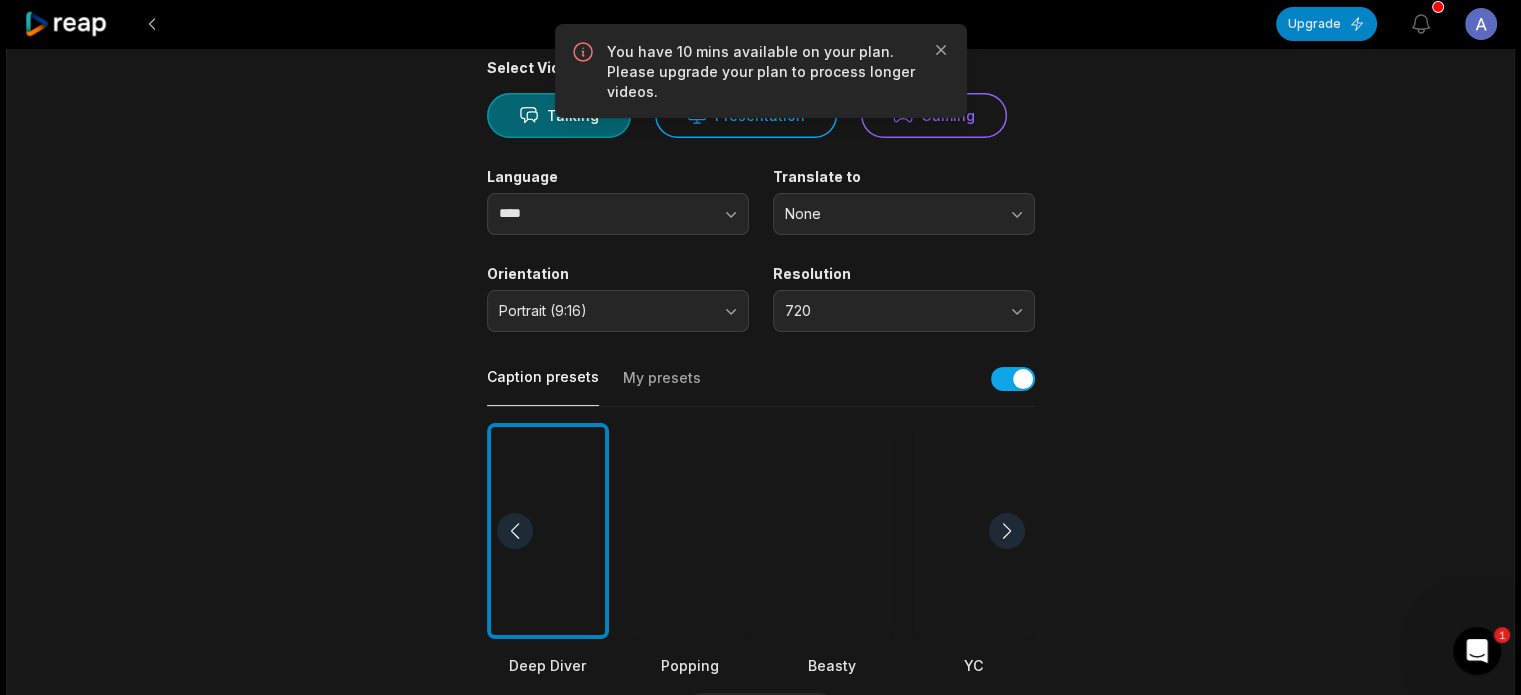 scroll, scrollTop: 0, scrollLeft: 0, axis: both 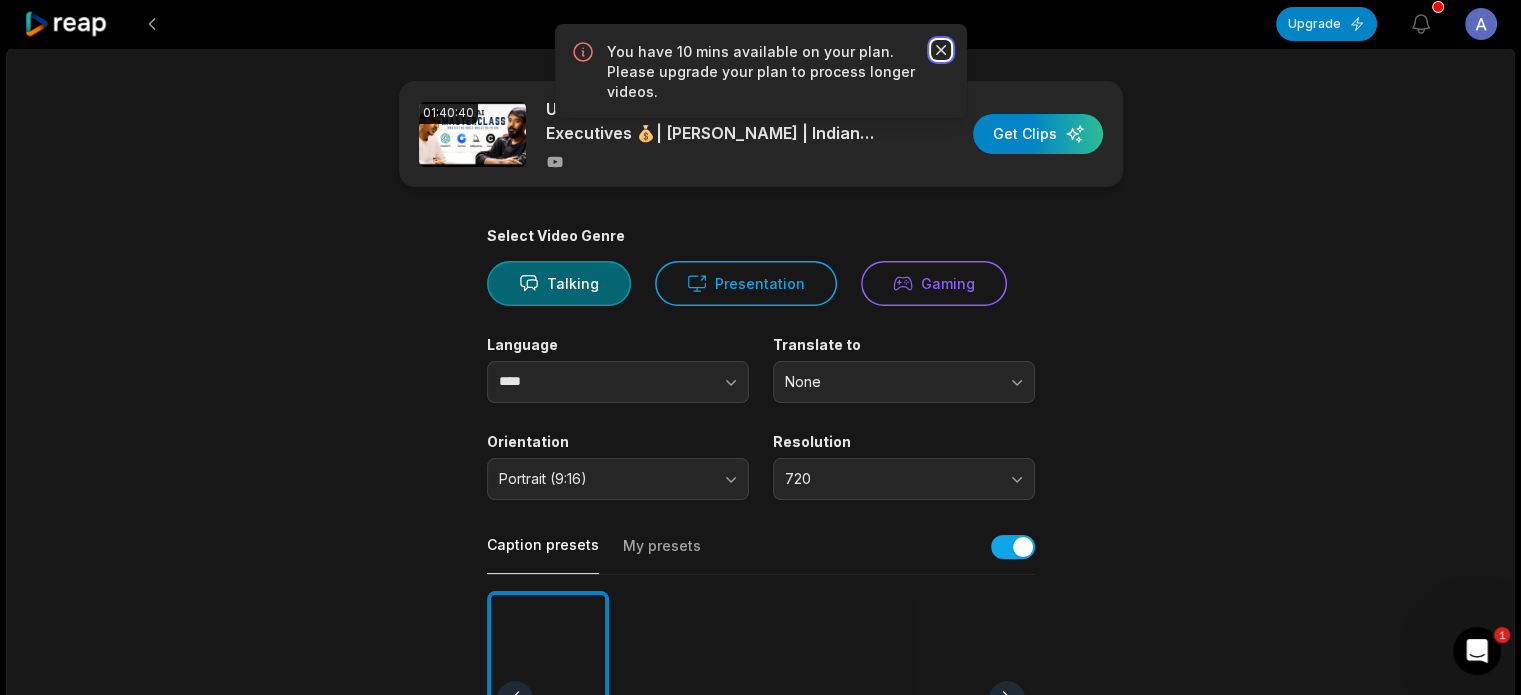 click 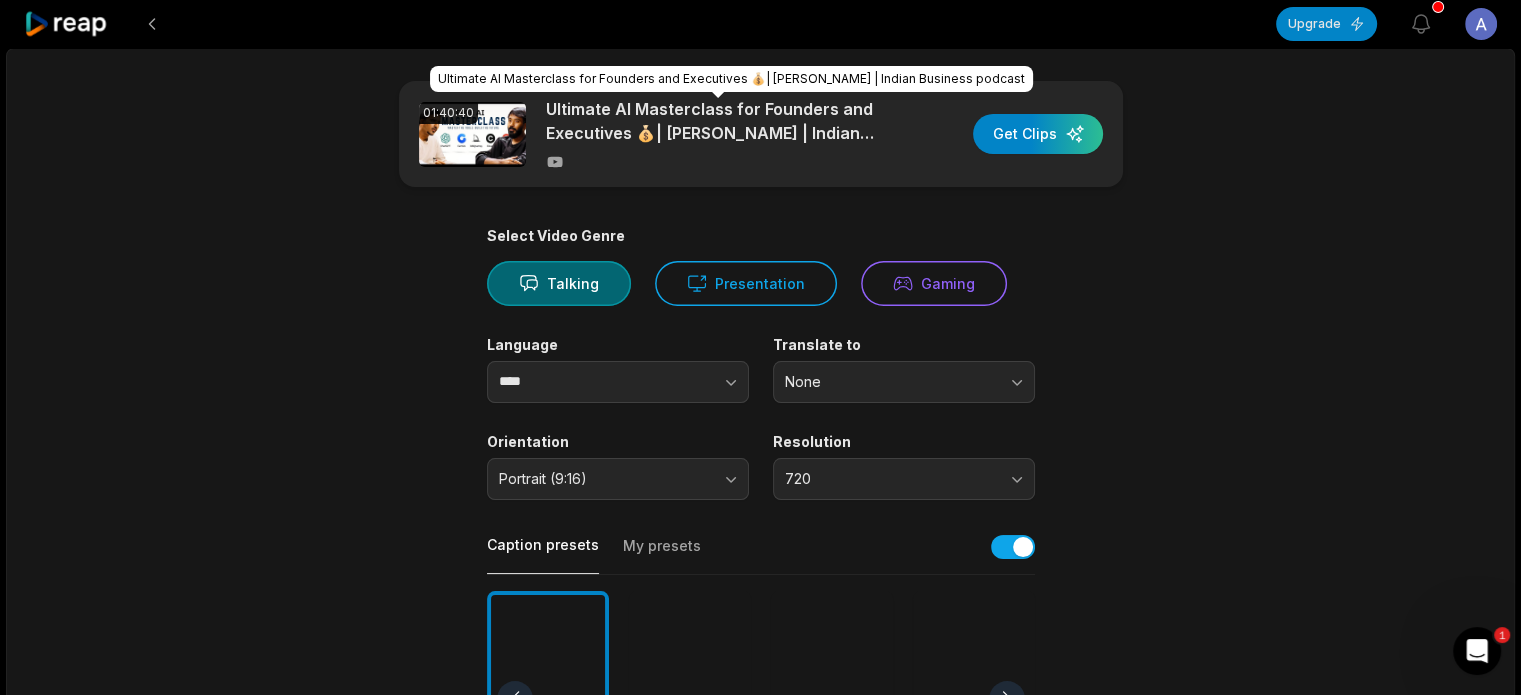 click on "Ultimate AI Masterclass for Founders and Executives 💰| [PERSON_NAME] | Indian Business podcast" at bounding box center [731, 79] 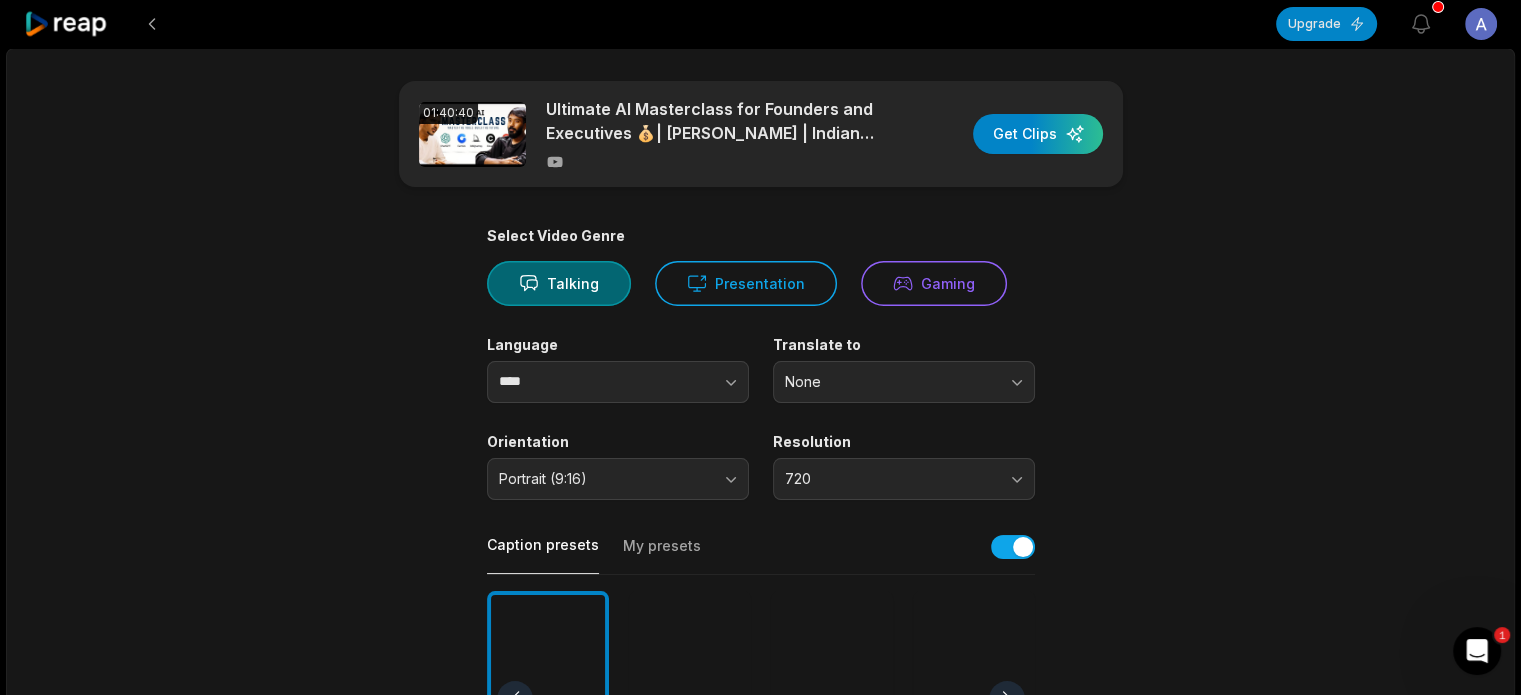 click at bounding box center [67, 24] 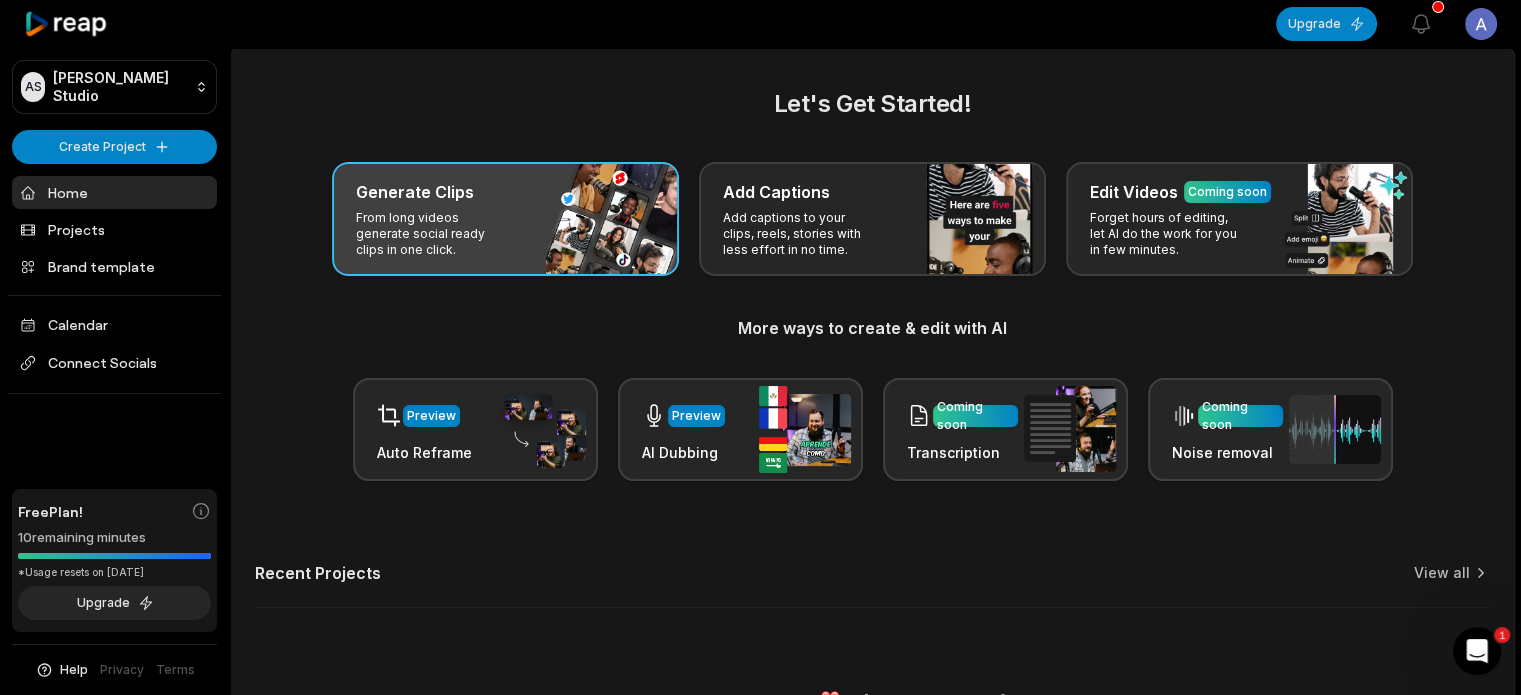 click on "Generate Clips From long videos generate social ready clips in one click." at bounding box center (505, 219) 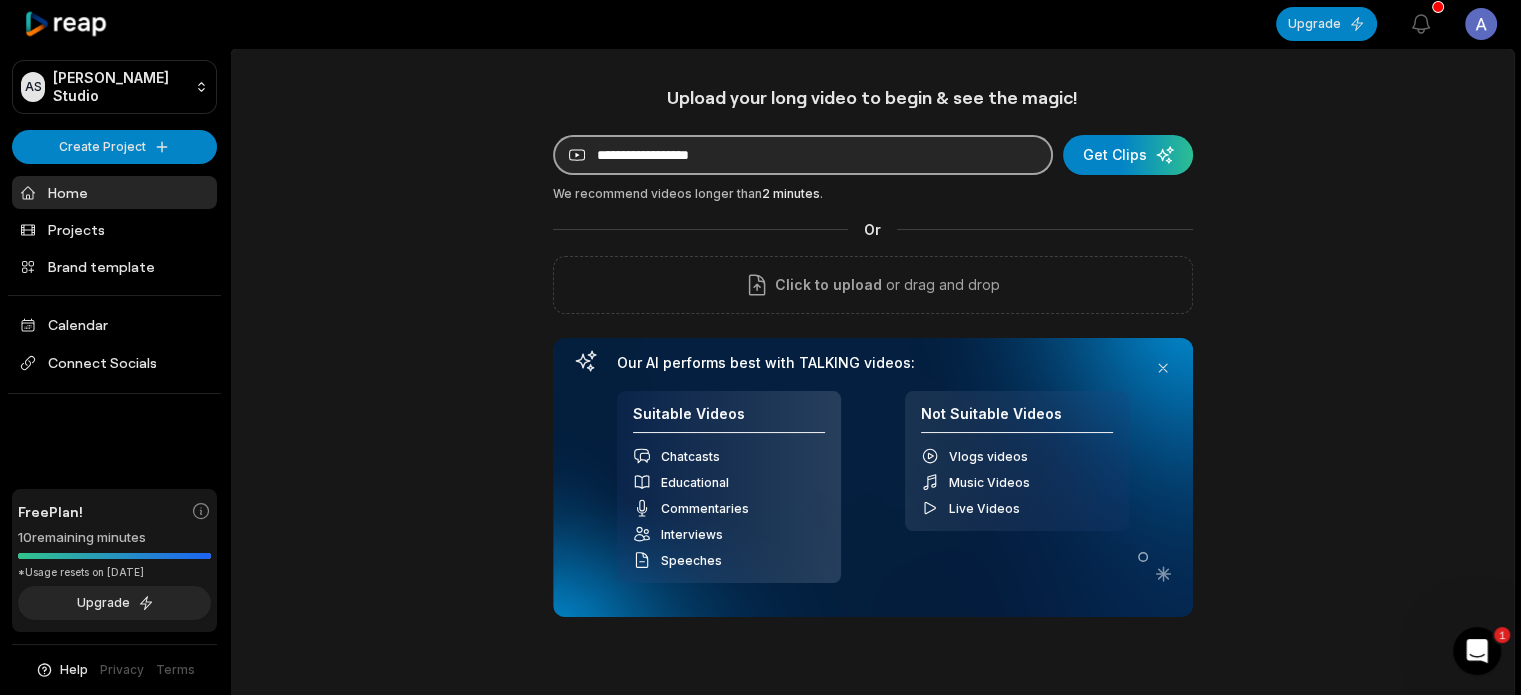 click at bounding box center (803, 155) 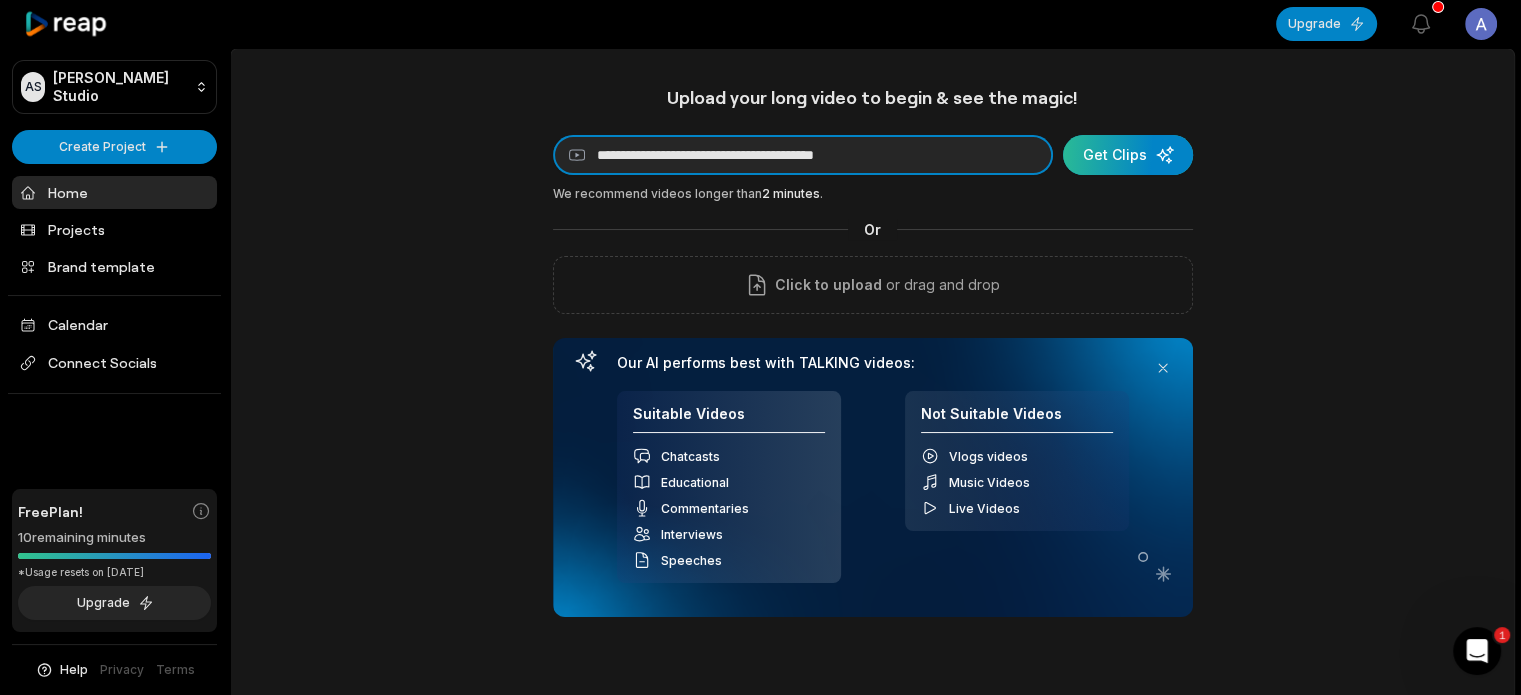 type on "**********" 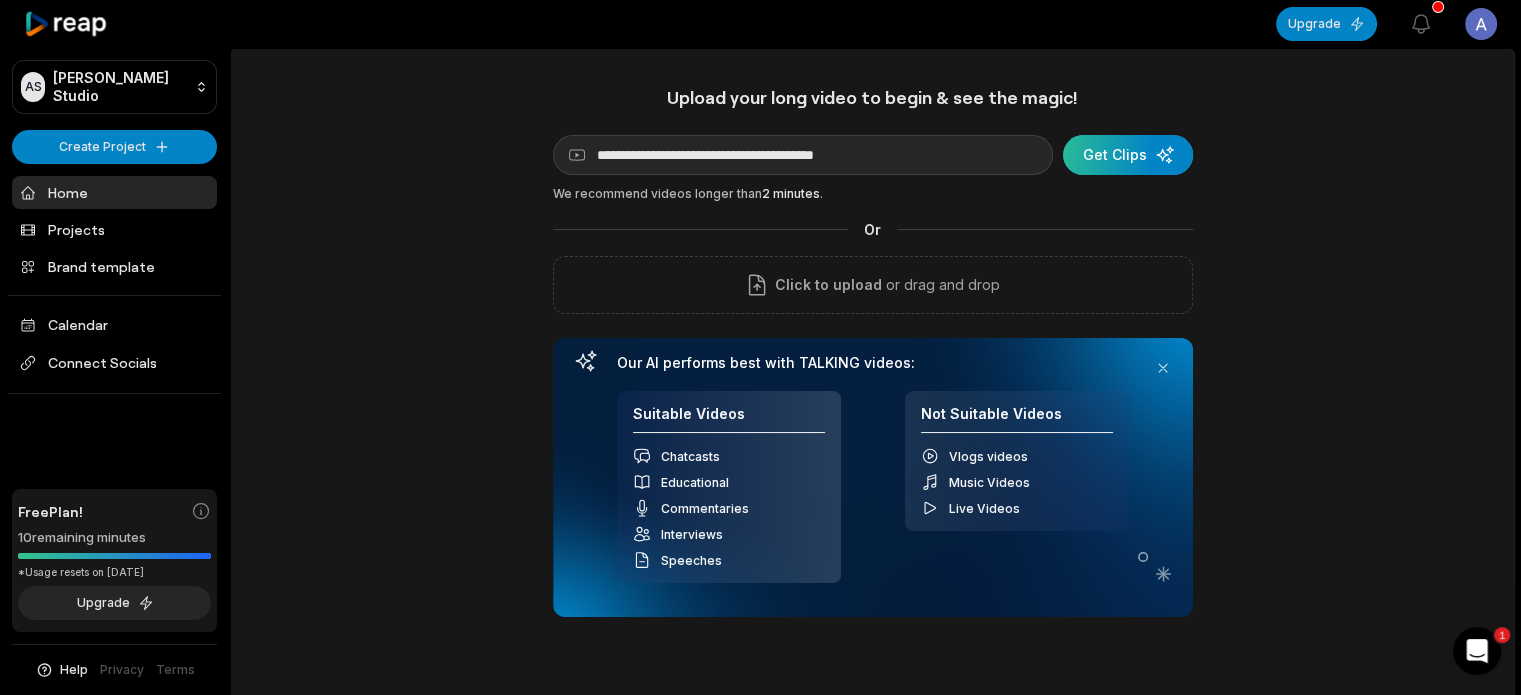 click at bounding box center (1128, 155) 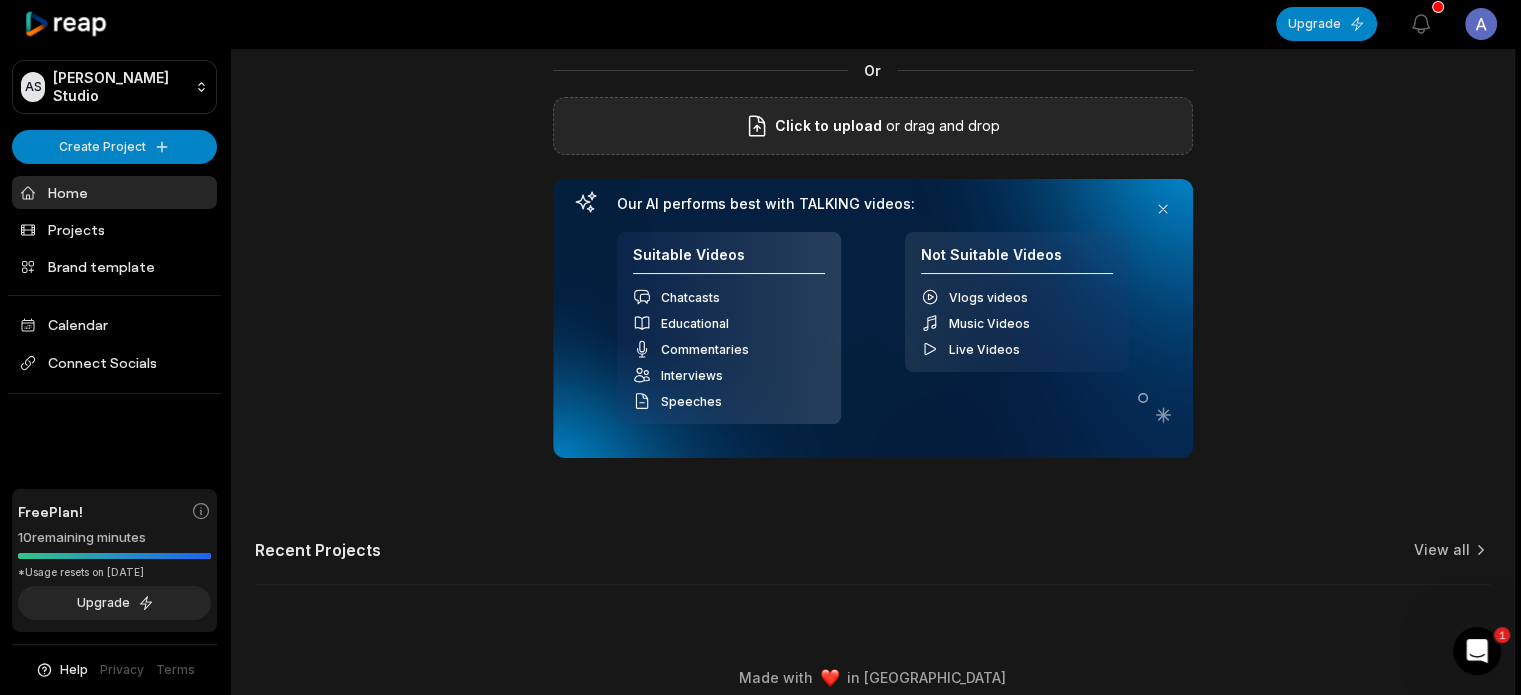 scroll, scrollTop: 176, scrollLeft: 0, axis: vertical 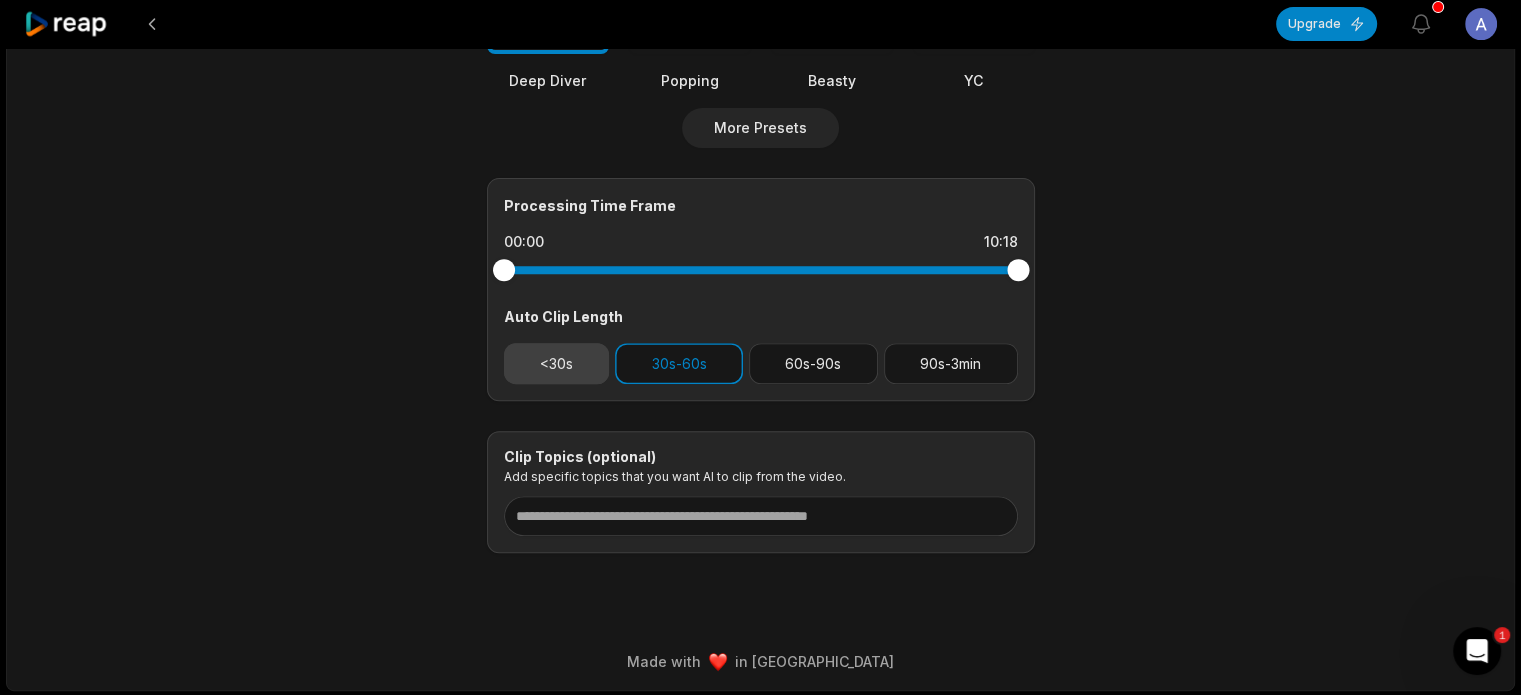 click on "<30s" at bounding box center [557, 363] 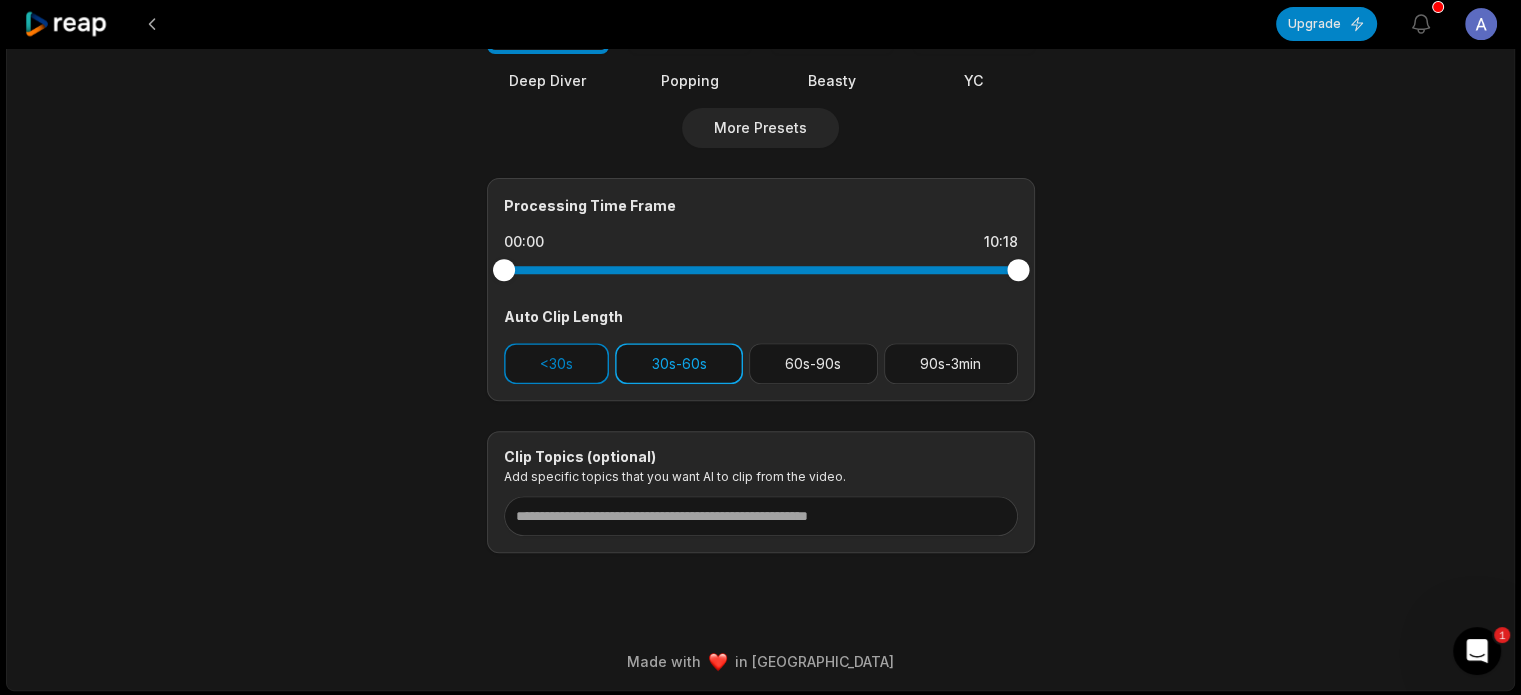 click on "30s-60s" at bounding box center [679, 363] 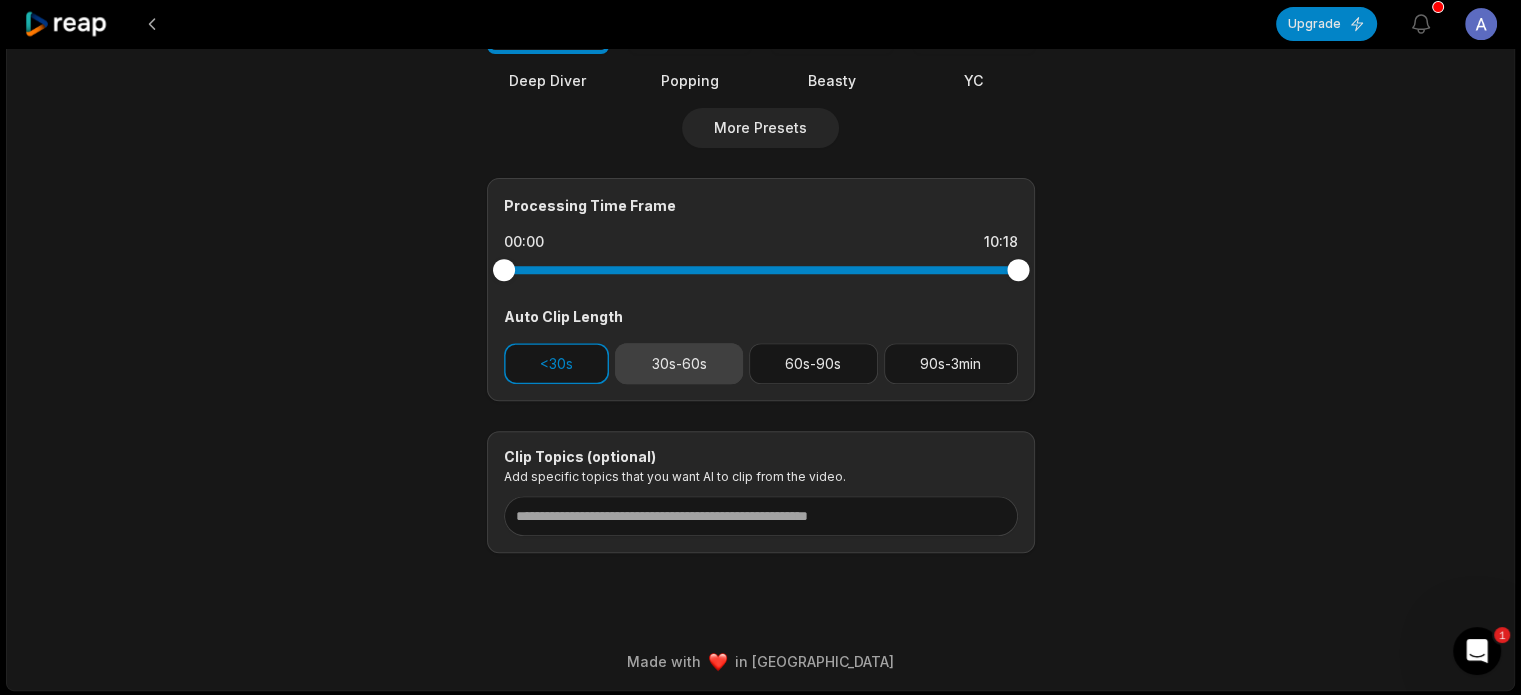 scroll, scrollTop: 0, scrollLeft: 0, axis: both 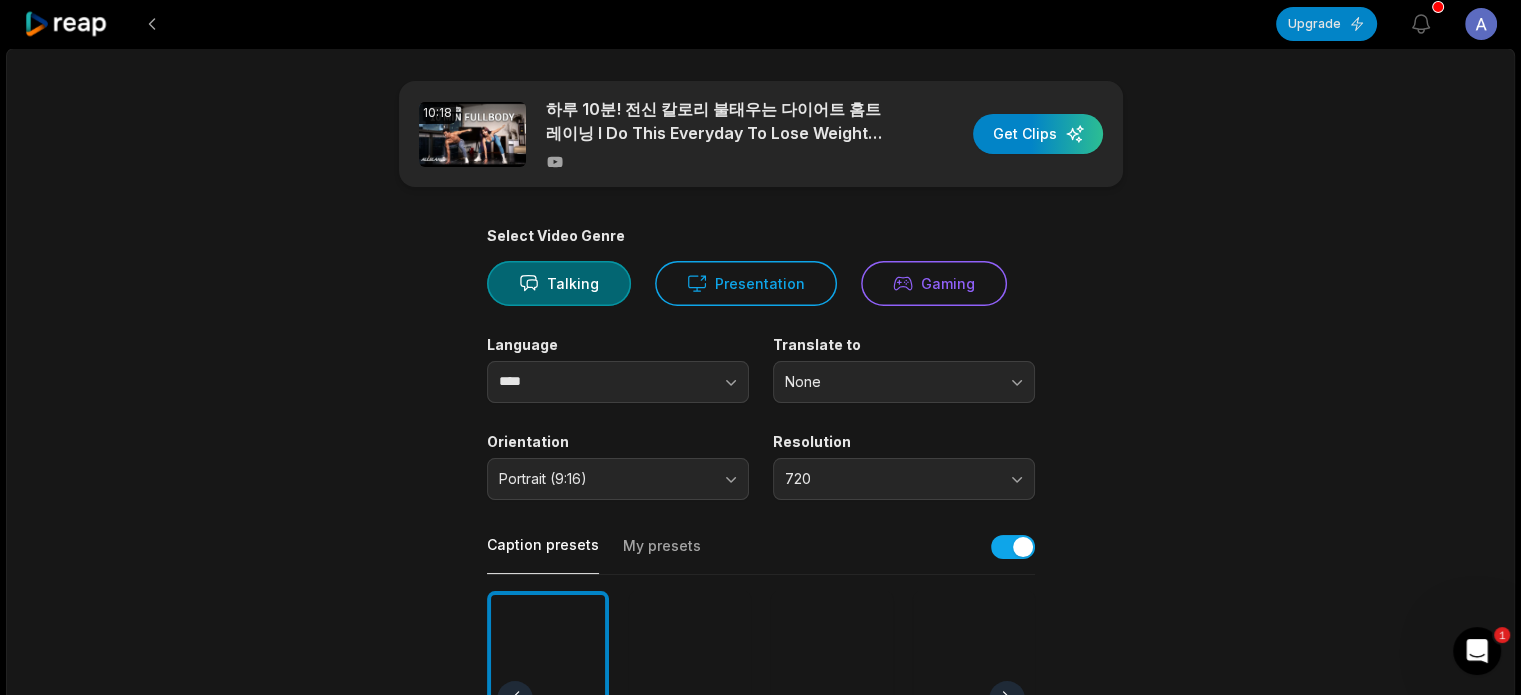 click on "10:18 하루 10분! 전신 칼로리 불태우는 다이어트 홈트레이닝 l Do This Everyday To Lose Weight (10 MIN FULLBODY WORKOUT AT HOME) Get Clips" at bounding box center [761, 134] 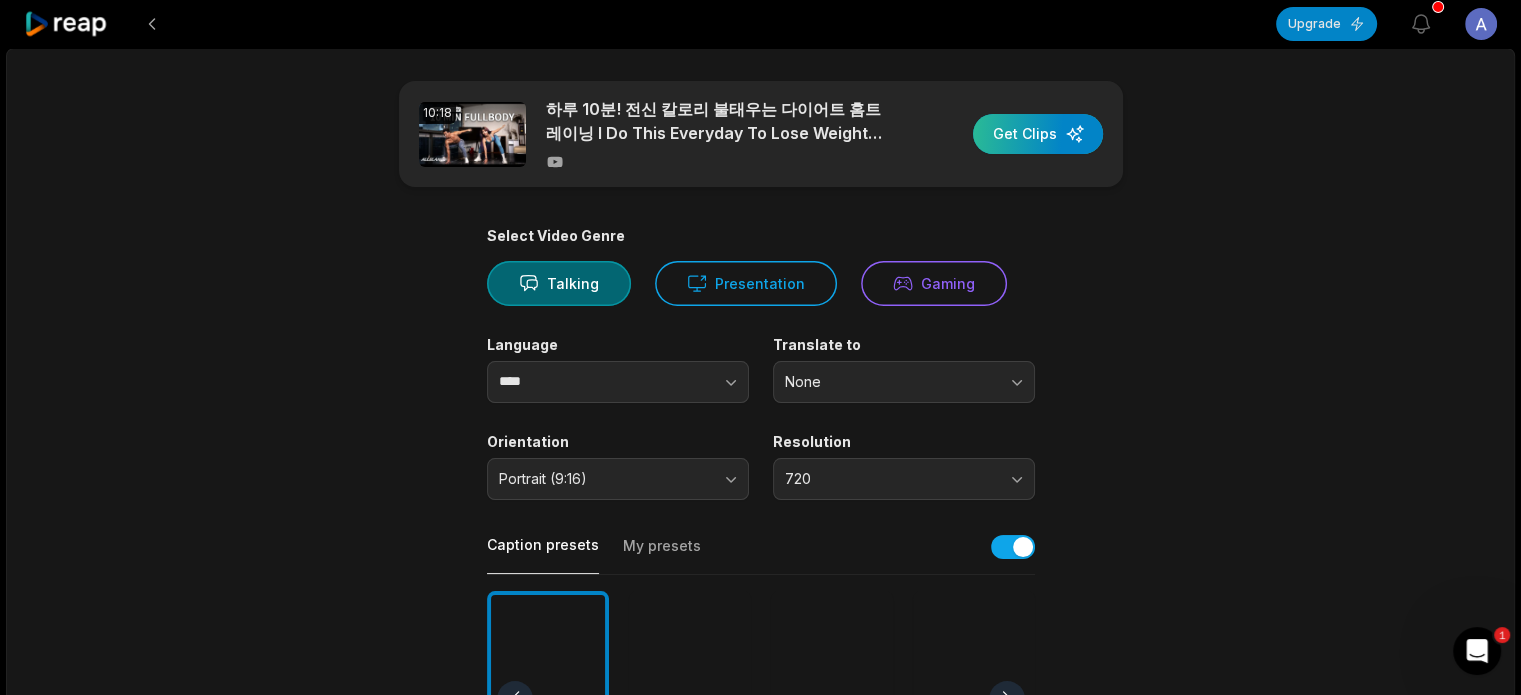 click at bounding box center (1038, 134) 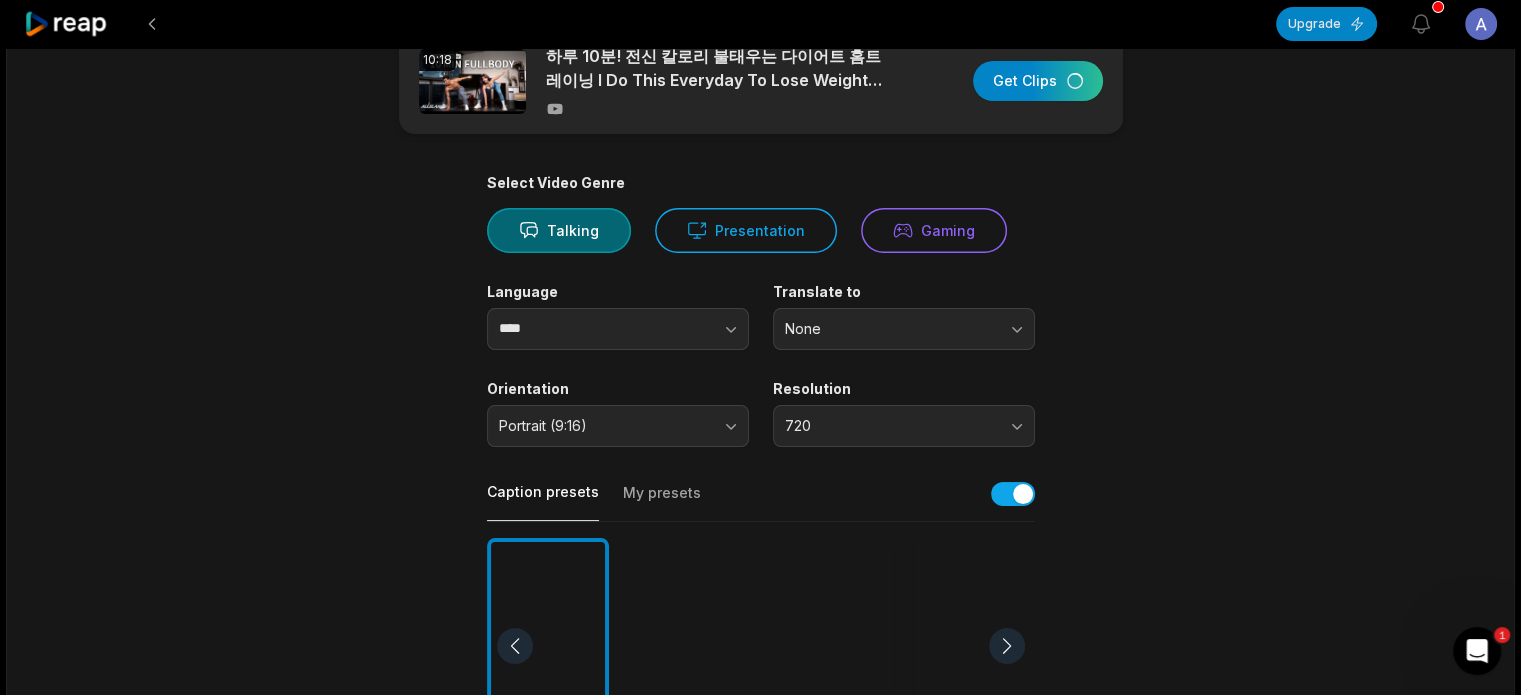 scroll, scrollTop: 0, scrollLeft: 0, axis: both 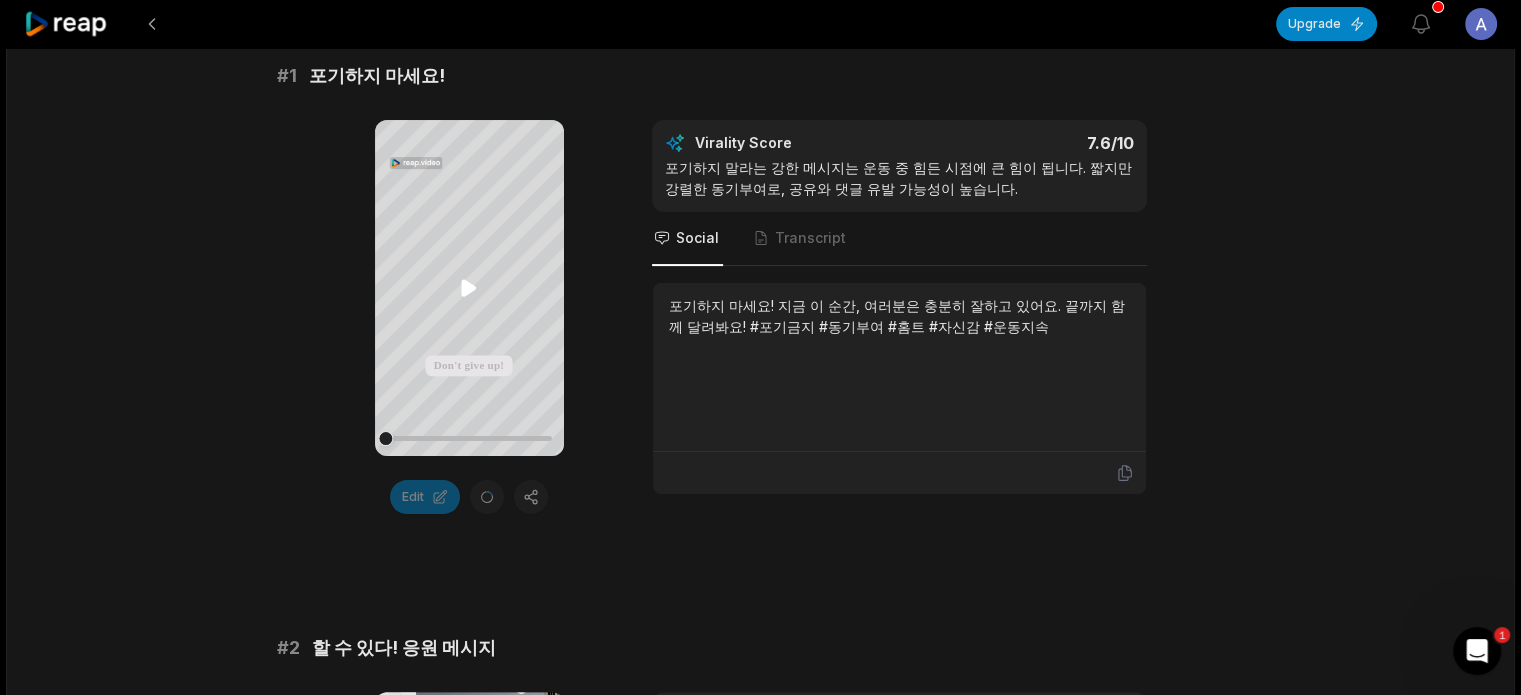 click 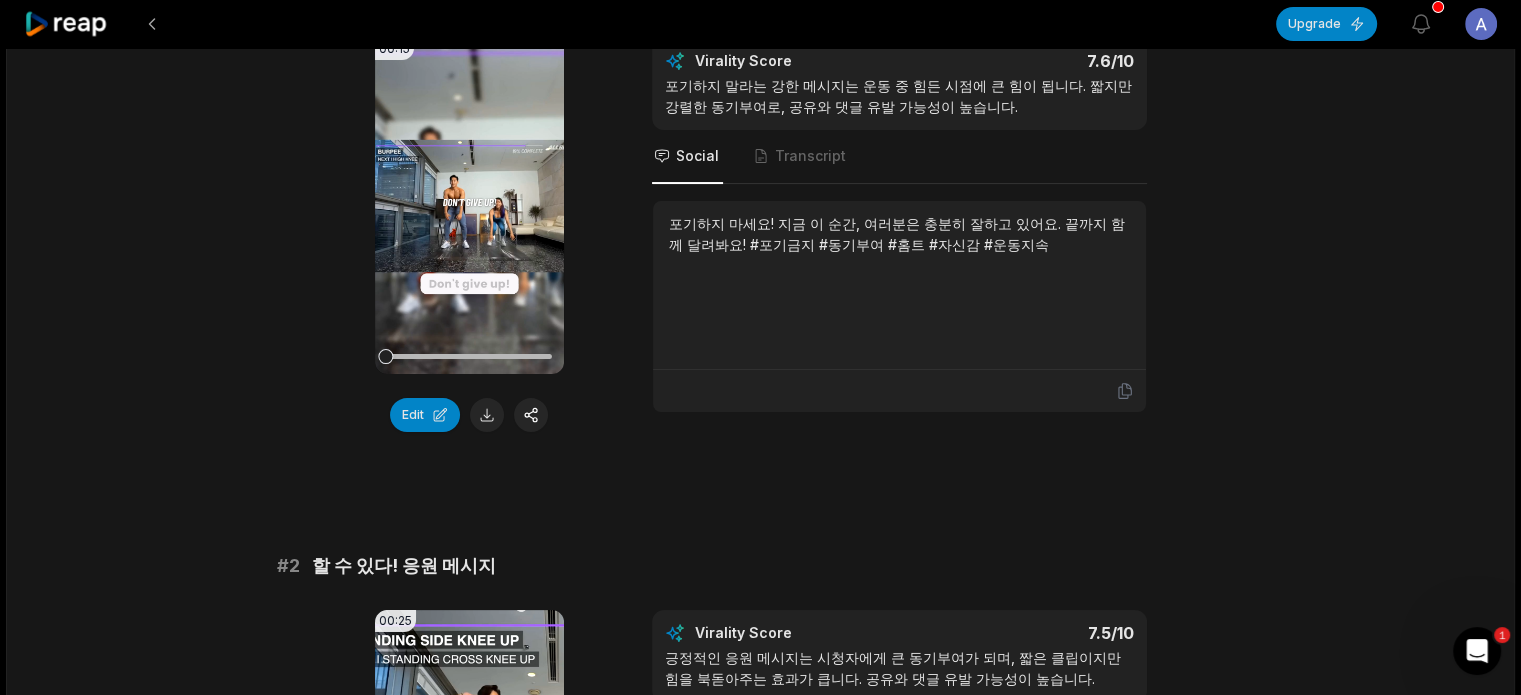 scroll, scrollTop: 106, scrollLeft: 0, axis: vertical 